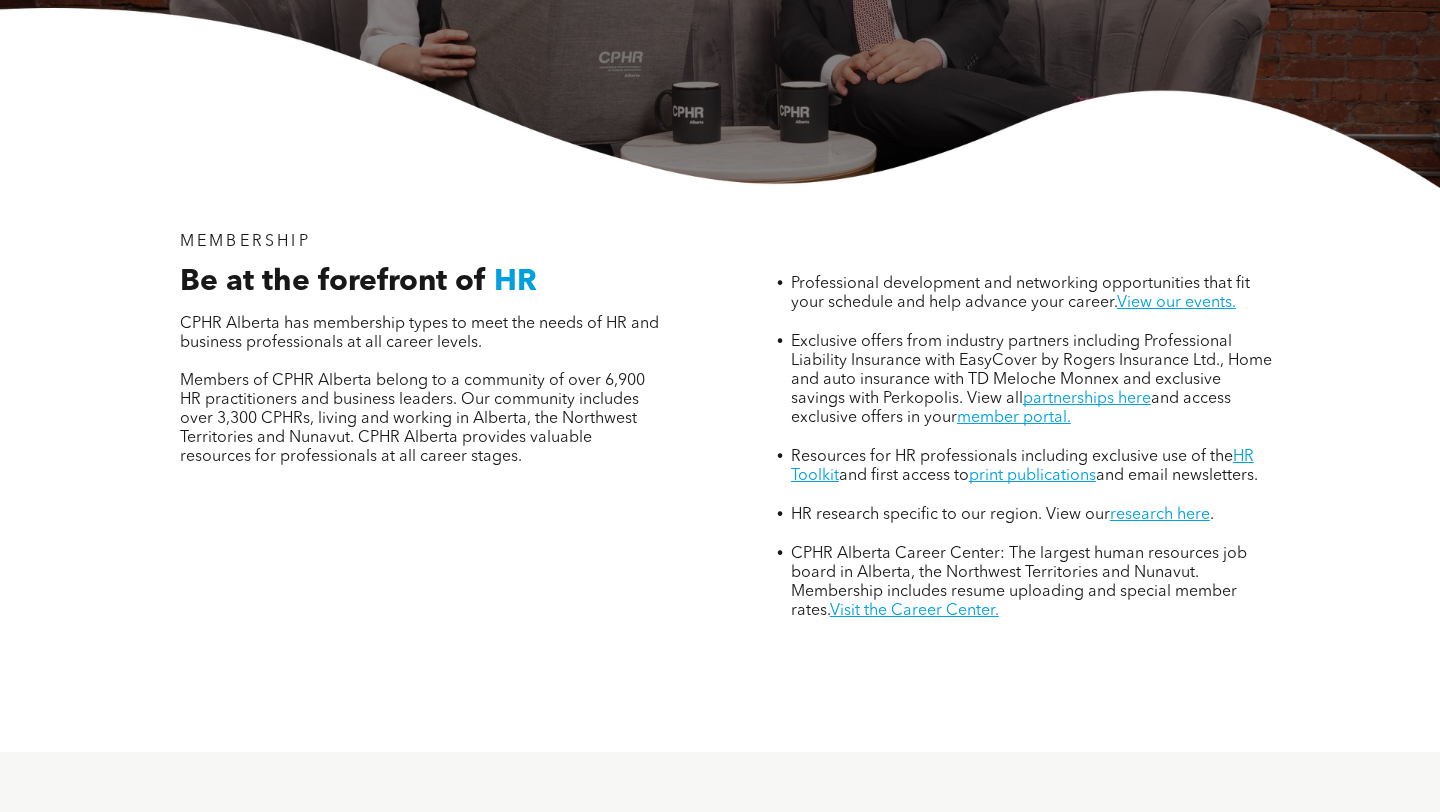 scroll, scrollTop: 470, scrollLeft: 0, axis: vertical 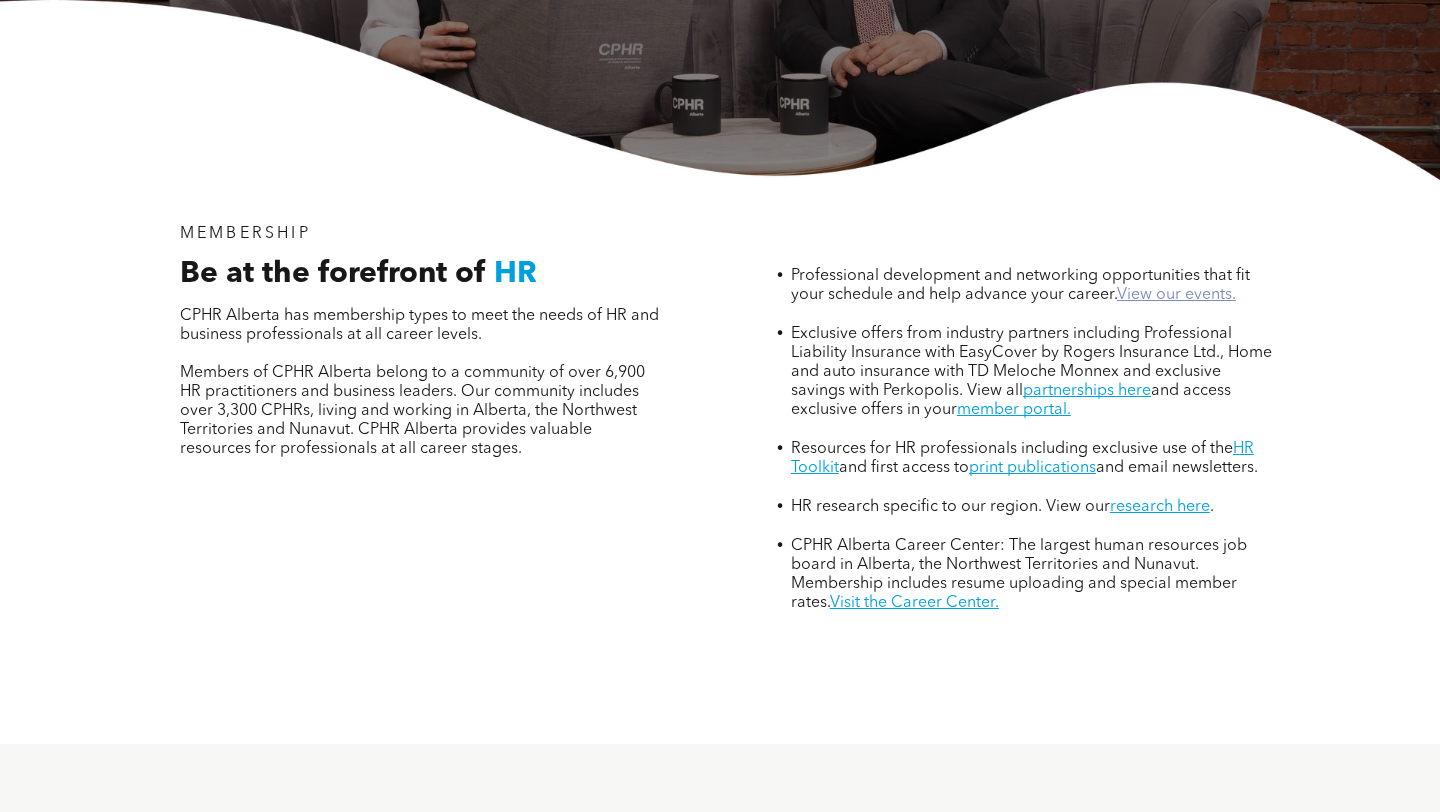 click on "View our events." at bounding box center (1176, 295) 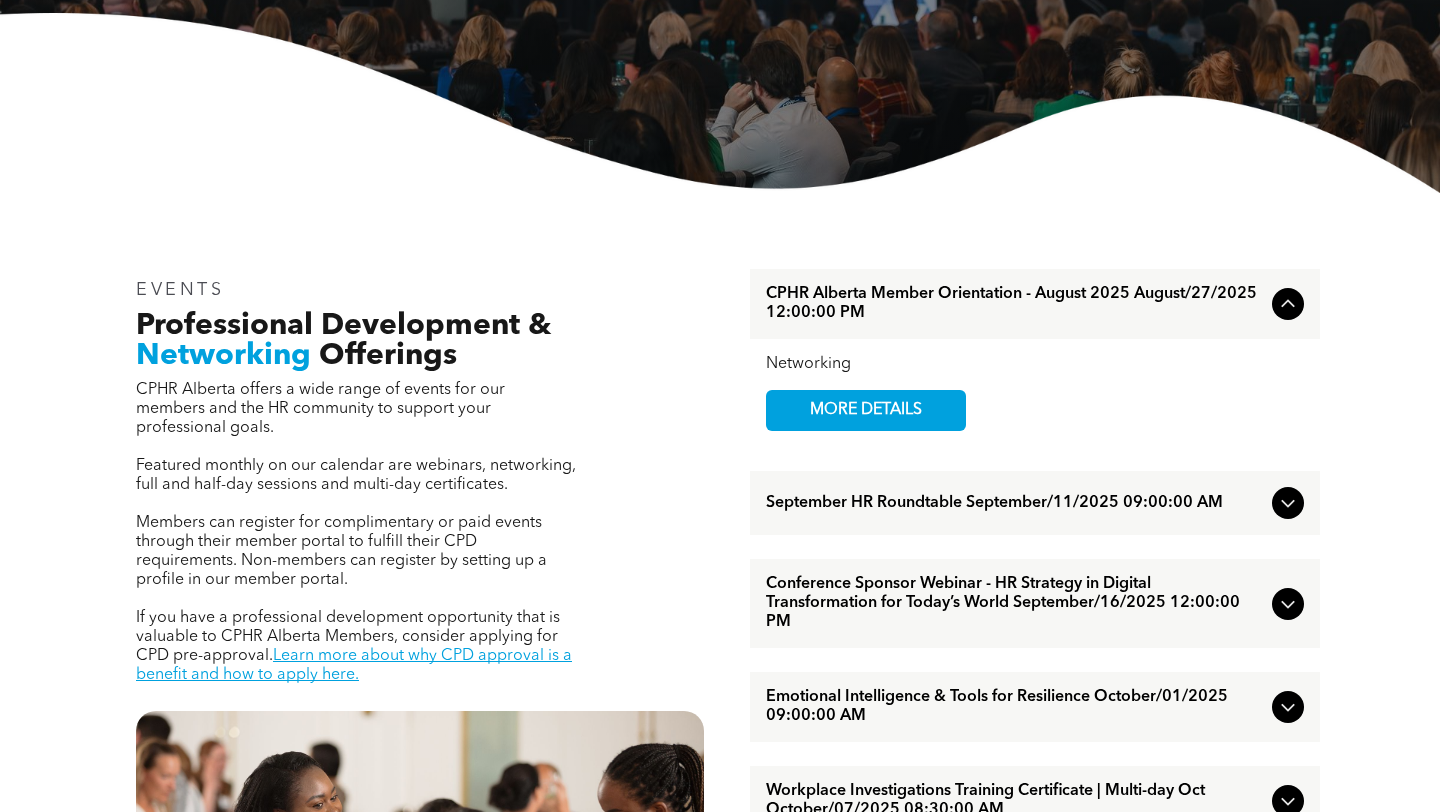 scroll, scrollTop: 560, scrollLeft: 0, axis: vertical 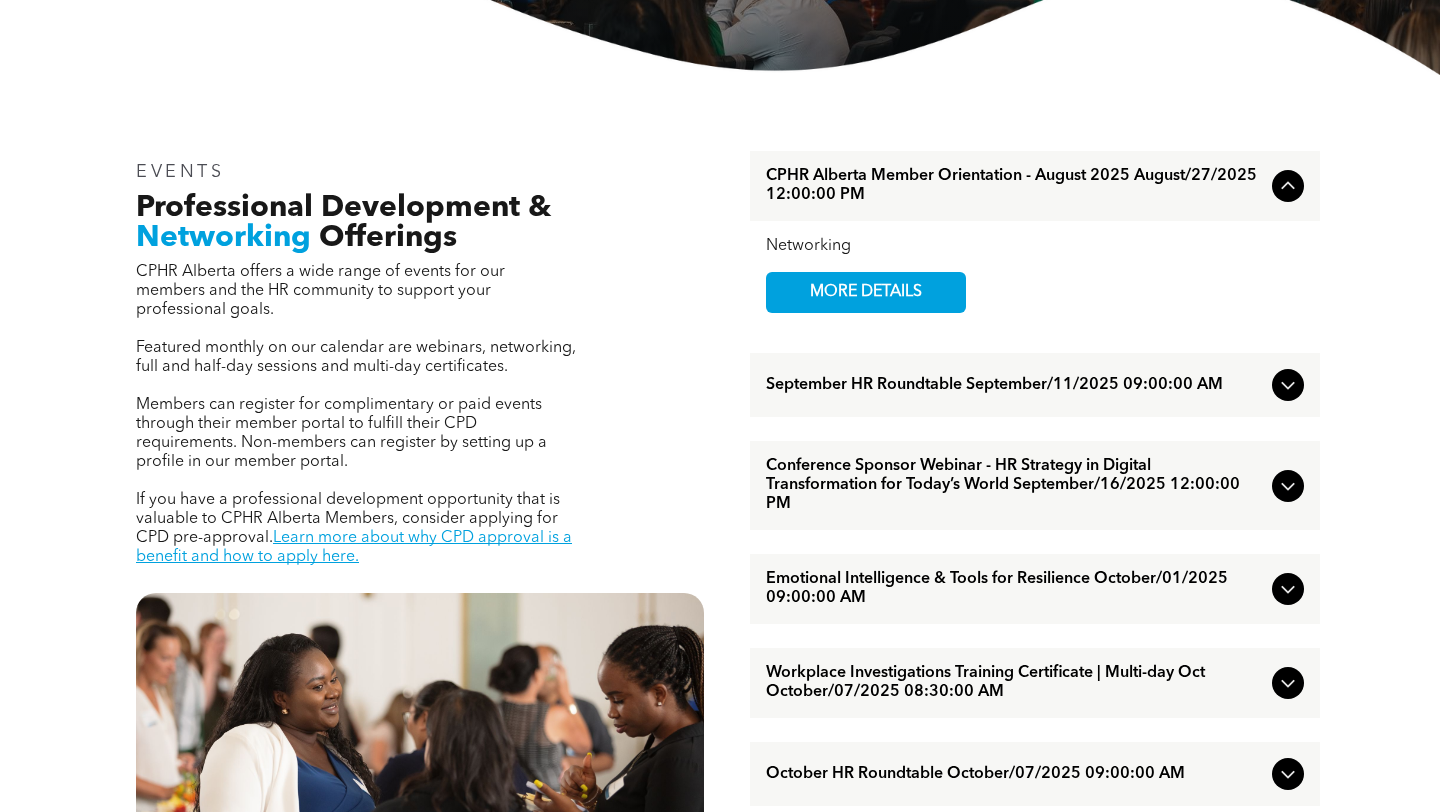 click on "September HR Roundtable  September/11/2025 09:00:00 AM" at bounding box center [1015, 385] 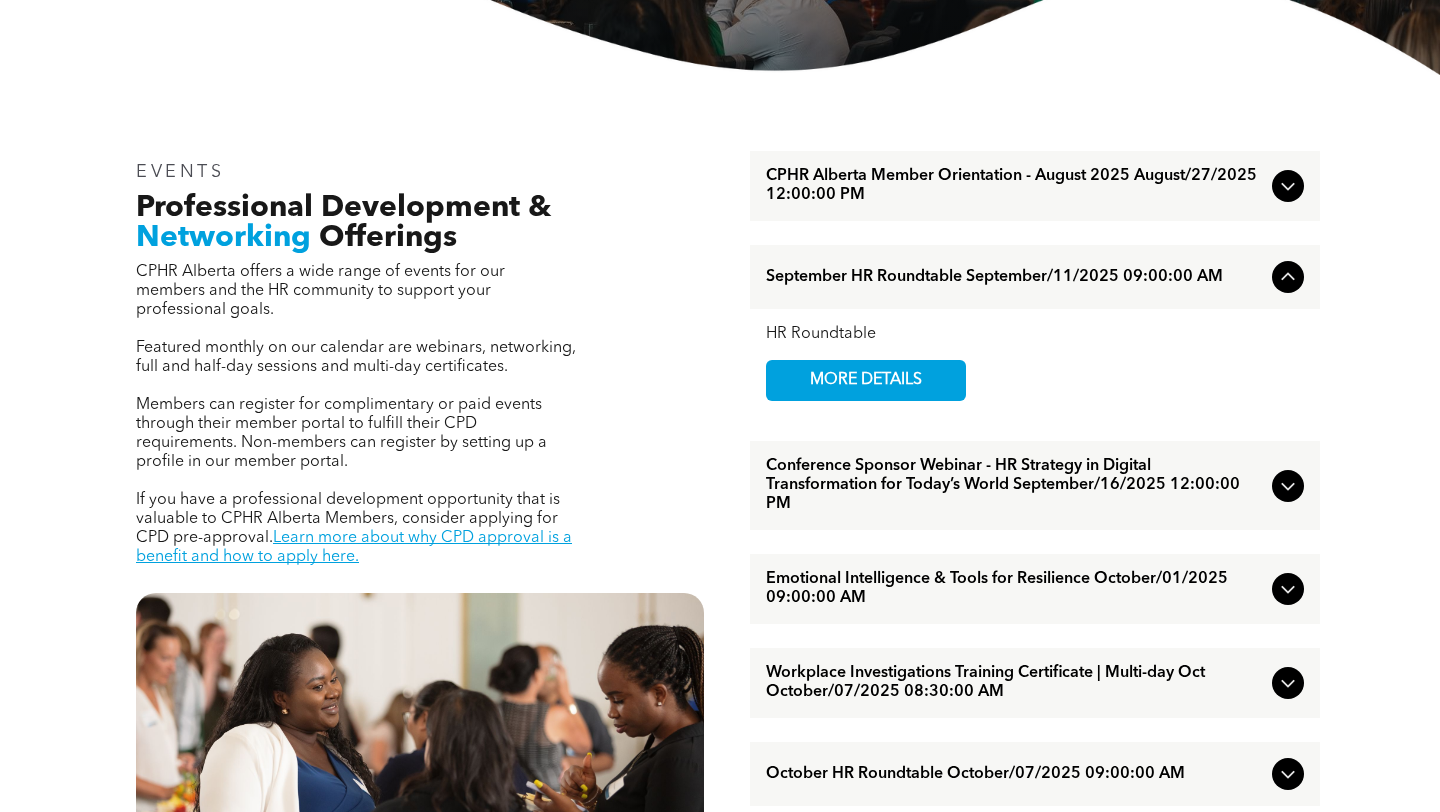 click on "MORE DETAILS" at bounding box center (866, 380) 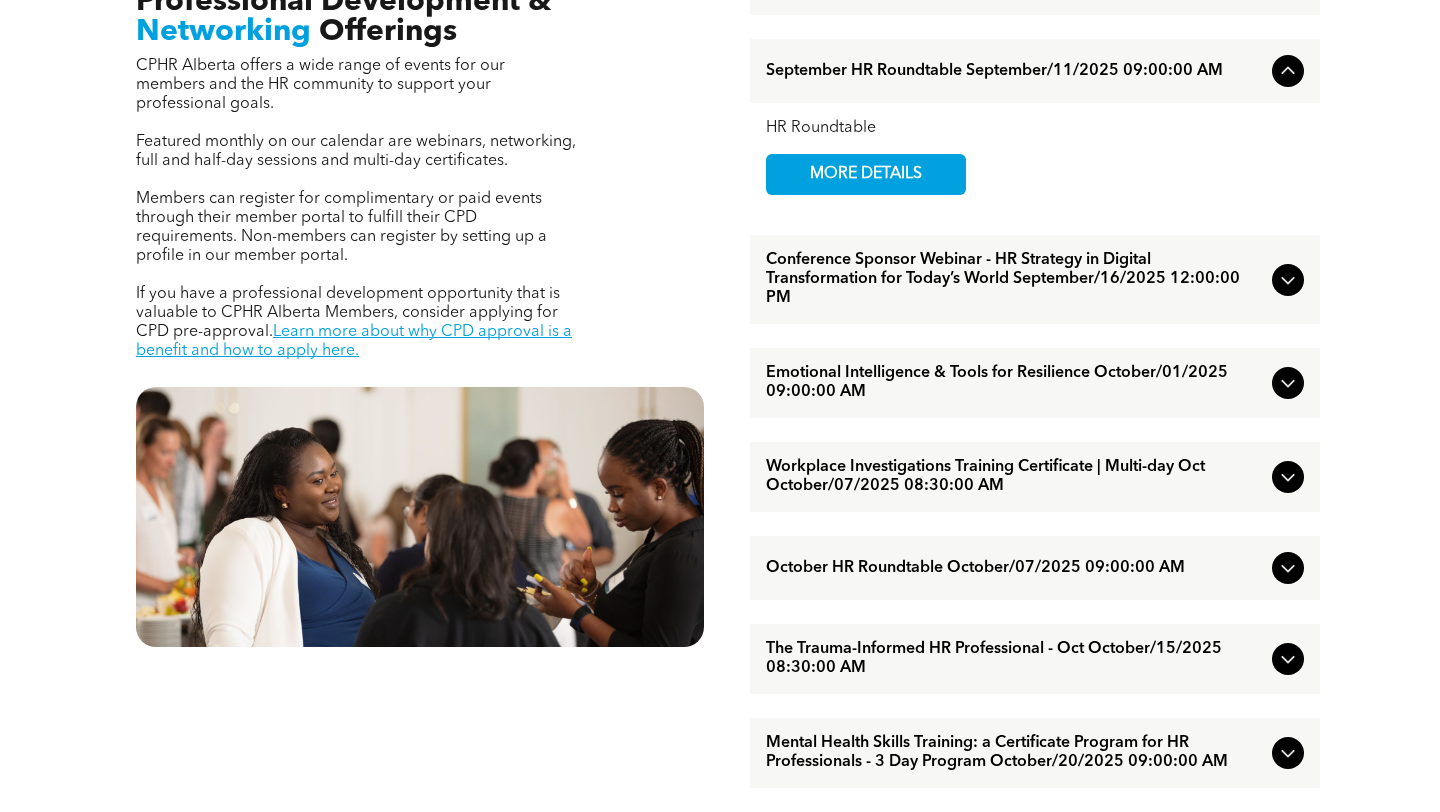 scroll, scrollTop: 767, scrollLeft: 0, axis: vertical 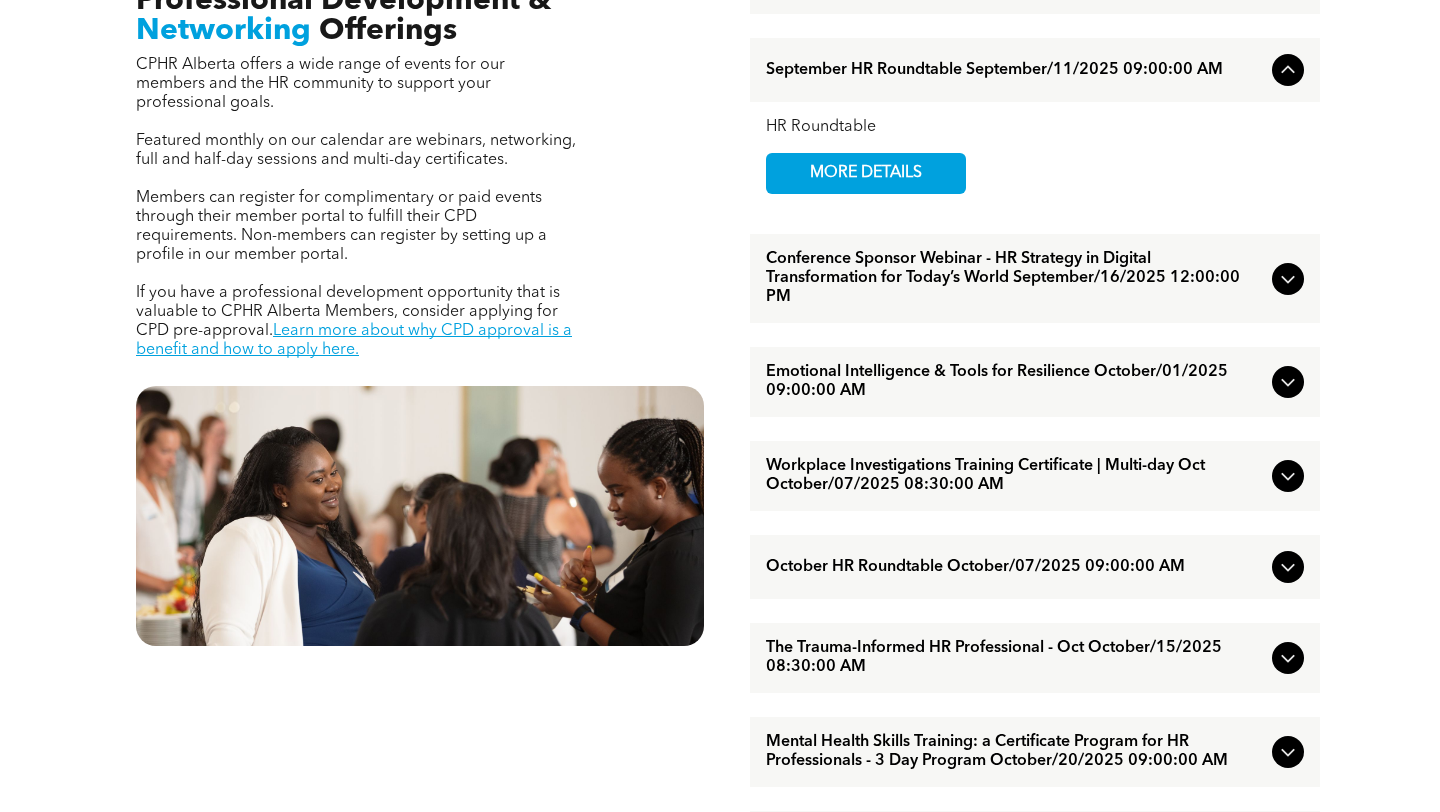 click on "Conference Sponsor Webinar - HR Strategy in Digital Transformation for Today’s World  September/16/2025 12:00:00 PM" at bounding box center (1015, 278) 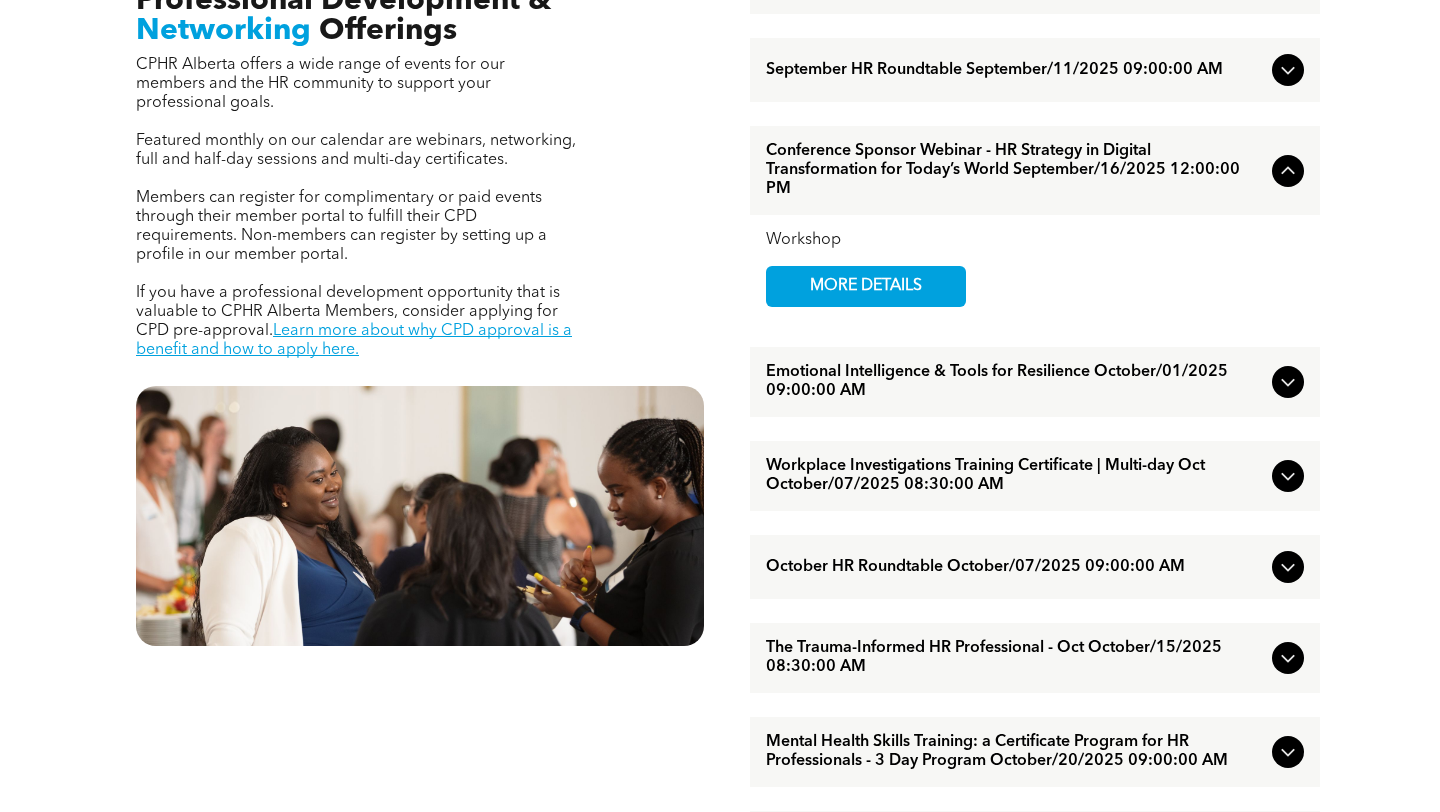 click on "MORE DETAILS" at bounding box center (866, 286) 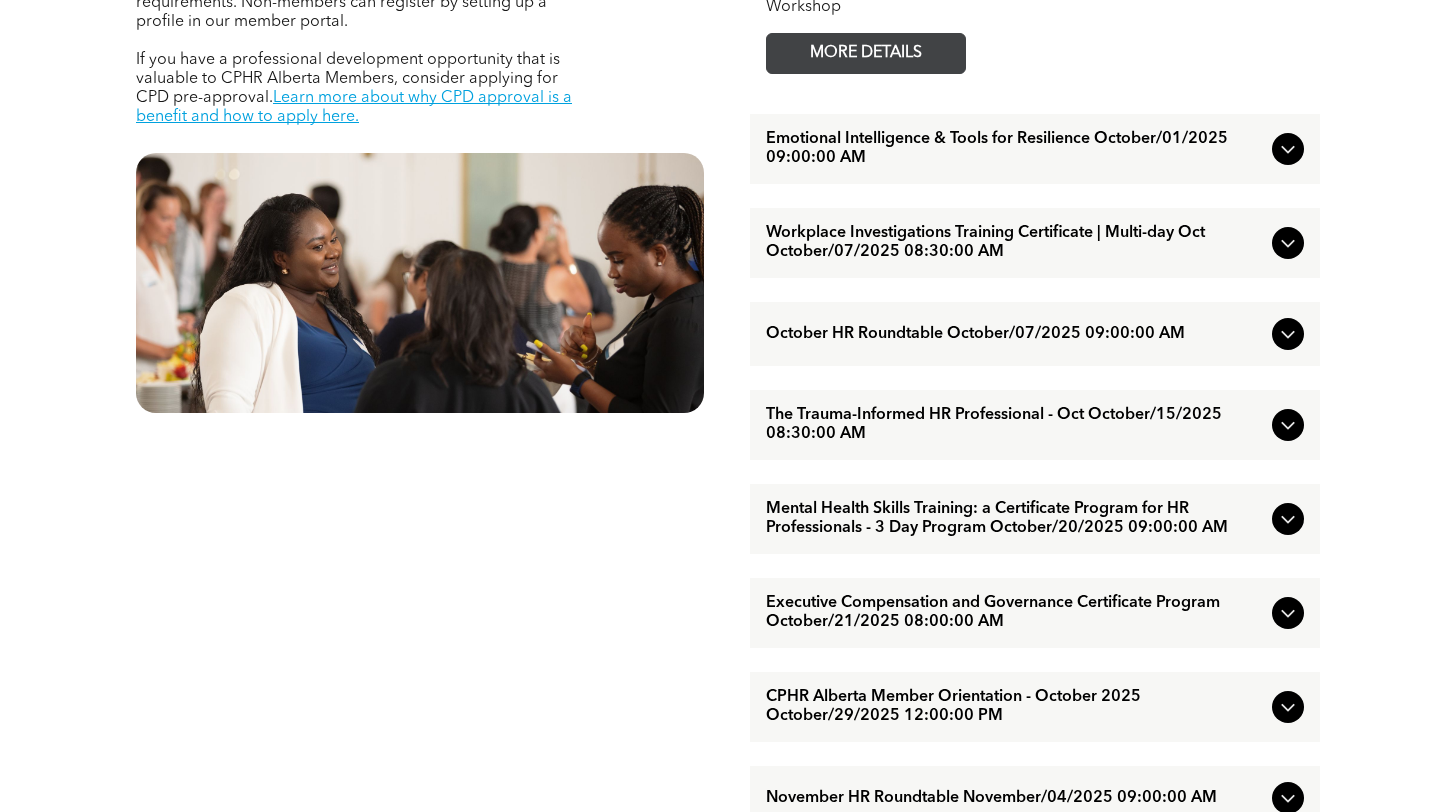scroll, scrollTop: 1001, scrollLeft: 0, axis: vertical 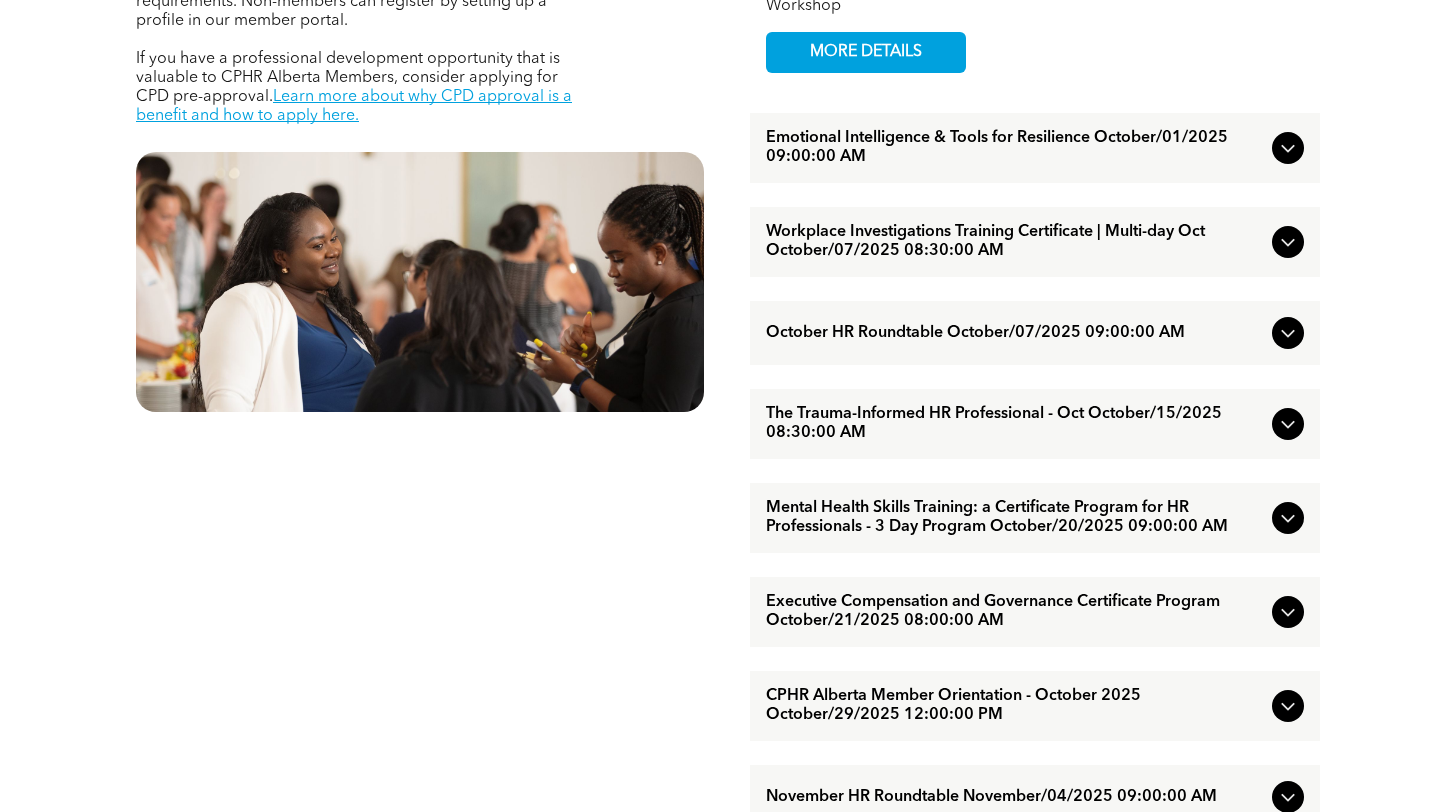 click on "Workplace Investigations Training Certificate | Multi-day Oct  October/07/2025 08:30:00 AM" at bounding box center (1015, 242) 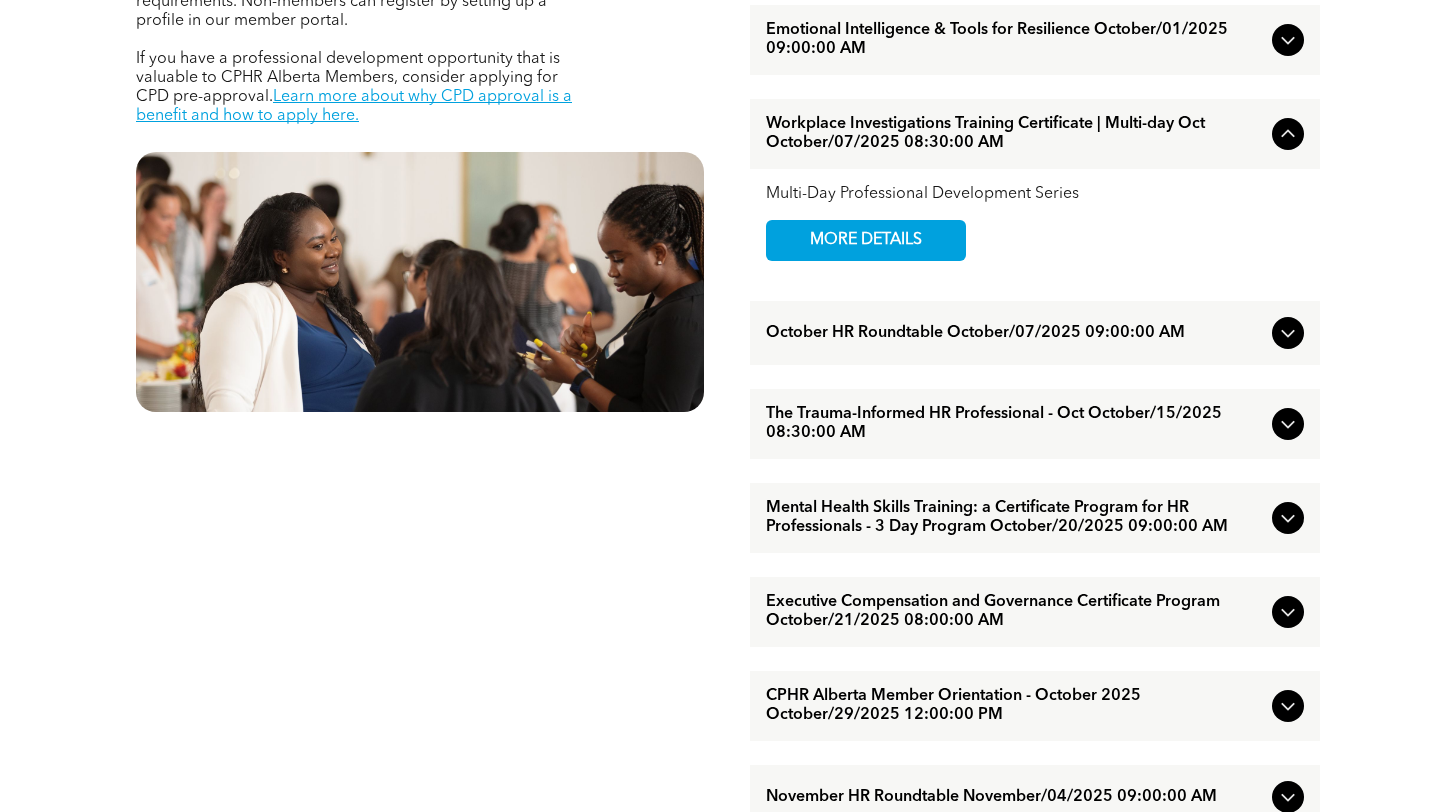 click on "MORE DETAILS" at bounding box center [866, 240] 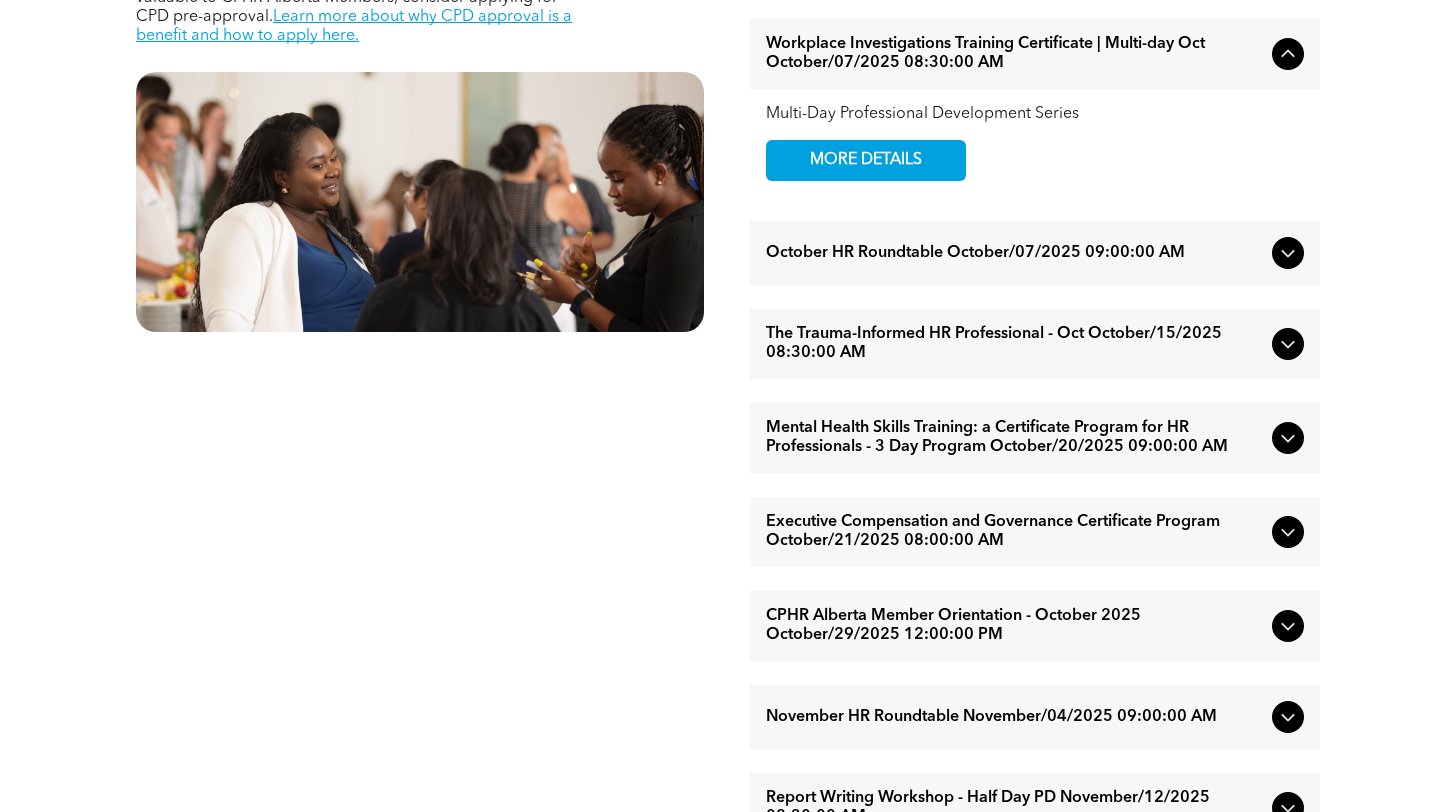 scroll, scrollTop: 1093, scrollLeft: 0, axis: vertical 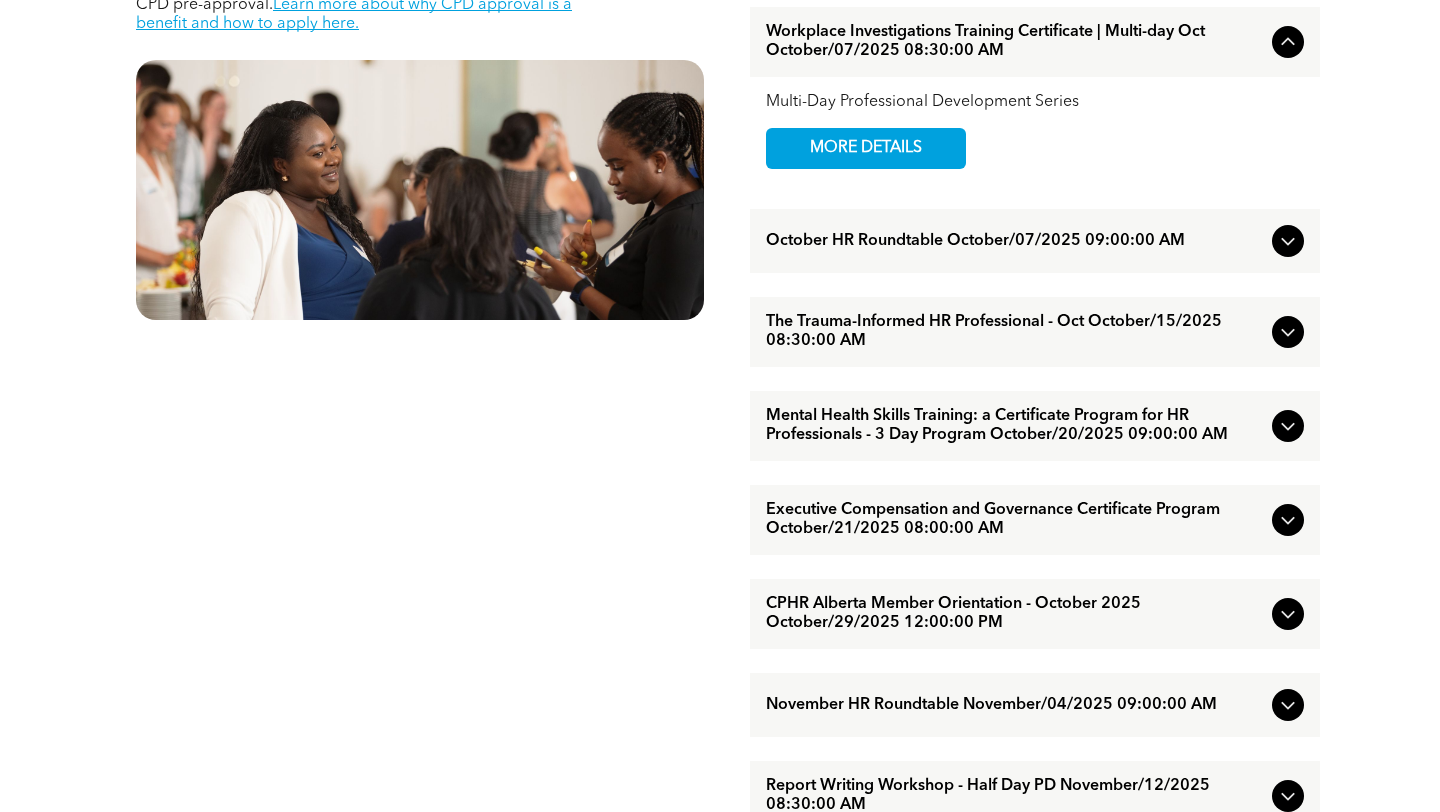 click on "Mental Health Skills Training: a Certificate Program for HR Professionals - 3 Day Program  October/20/2025 09:00:00 AM" at bounding box center [1015, 426] 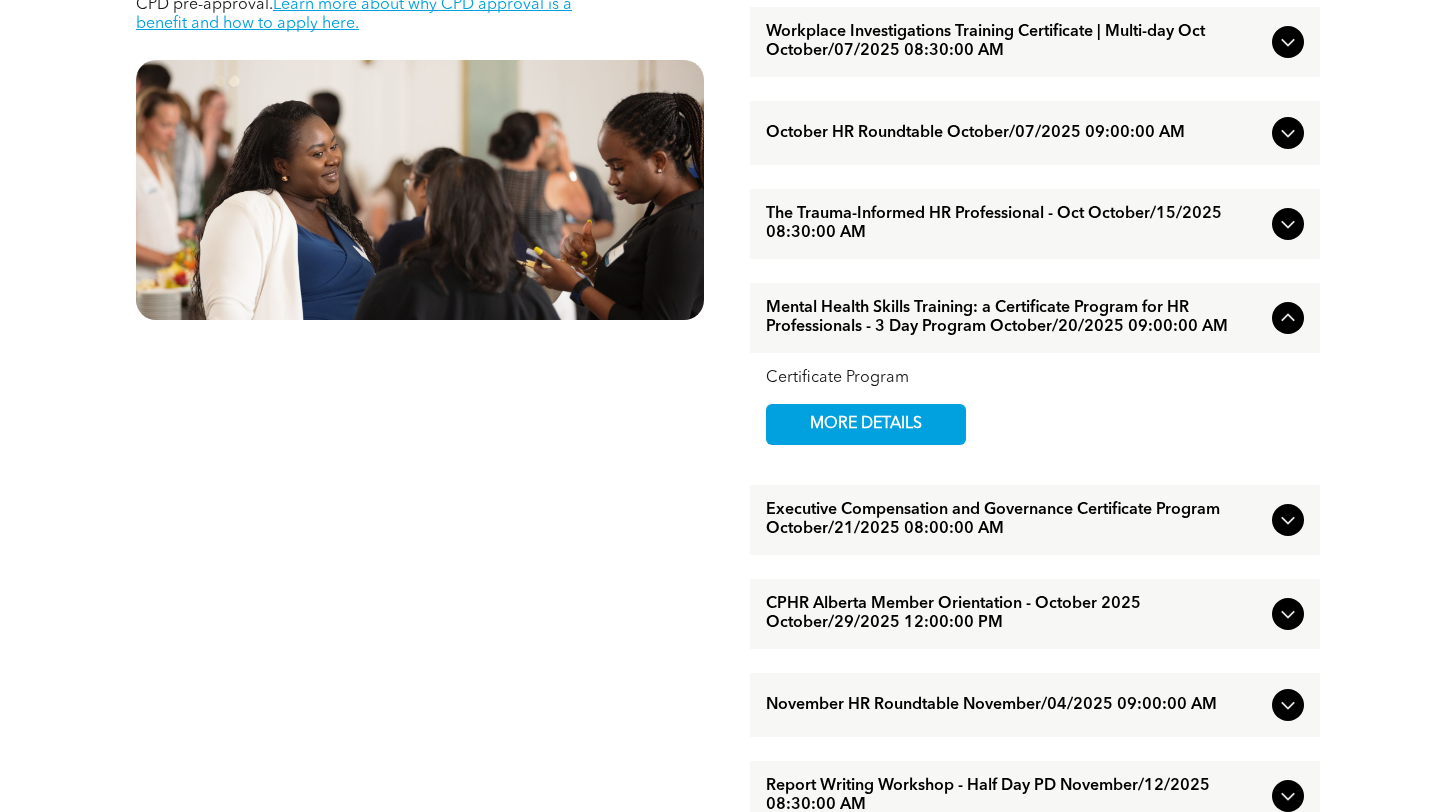 click on "MORE DETAILS" at bounding box center [866, 424] 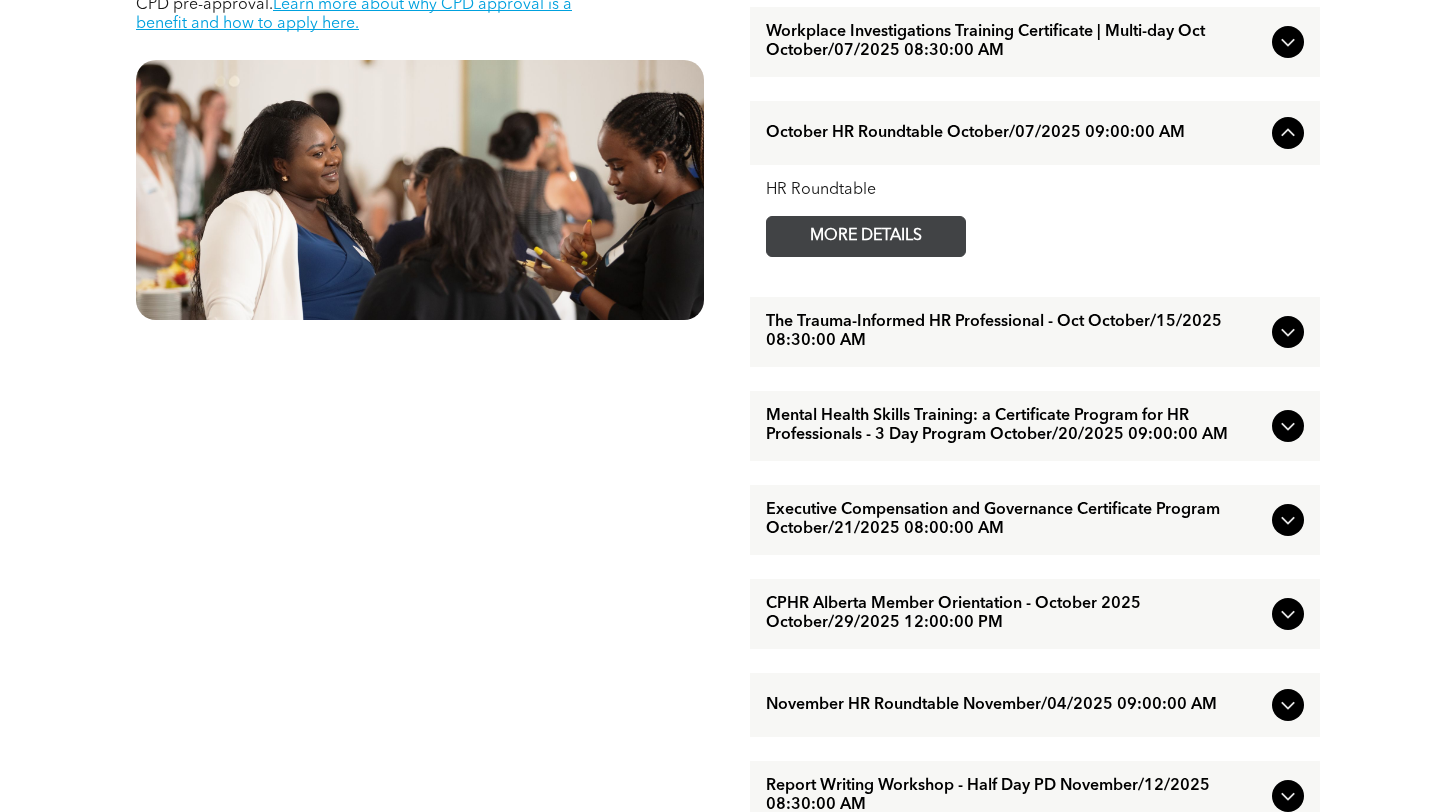 click on "MORE DETAILS" at bounding box center (866, 236) 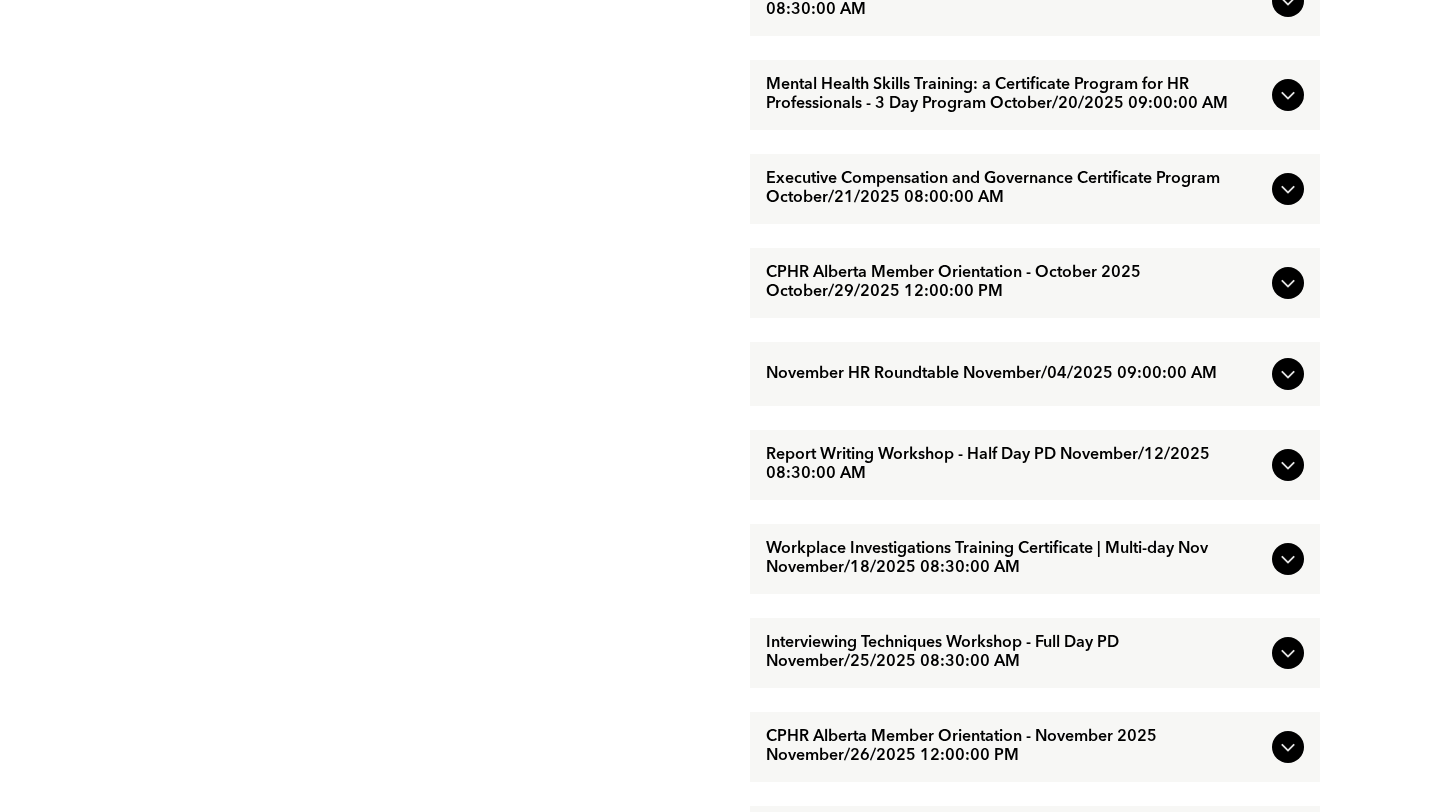 scroll, scrollTop: 1423, scrollLeft: 0, axis: vertical 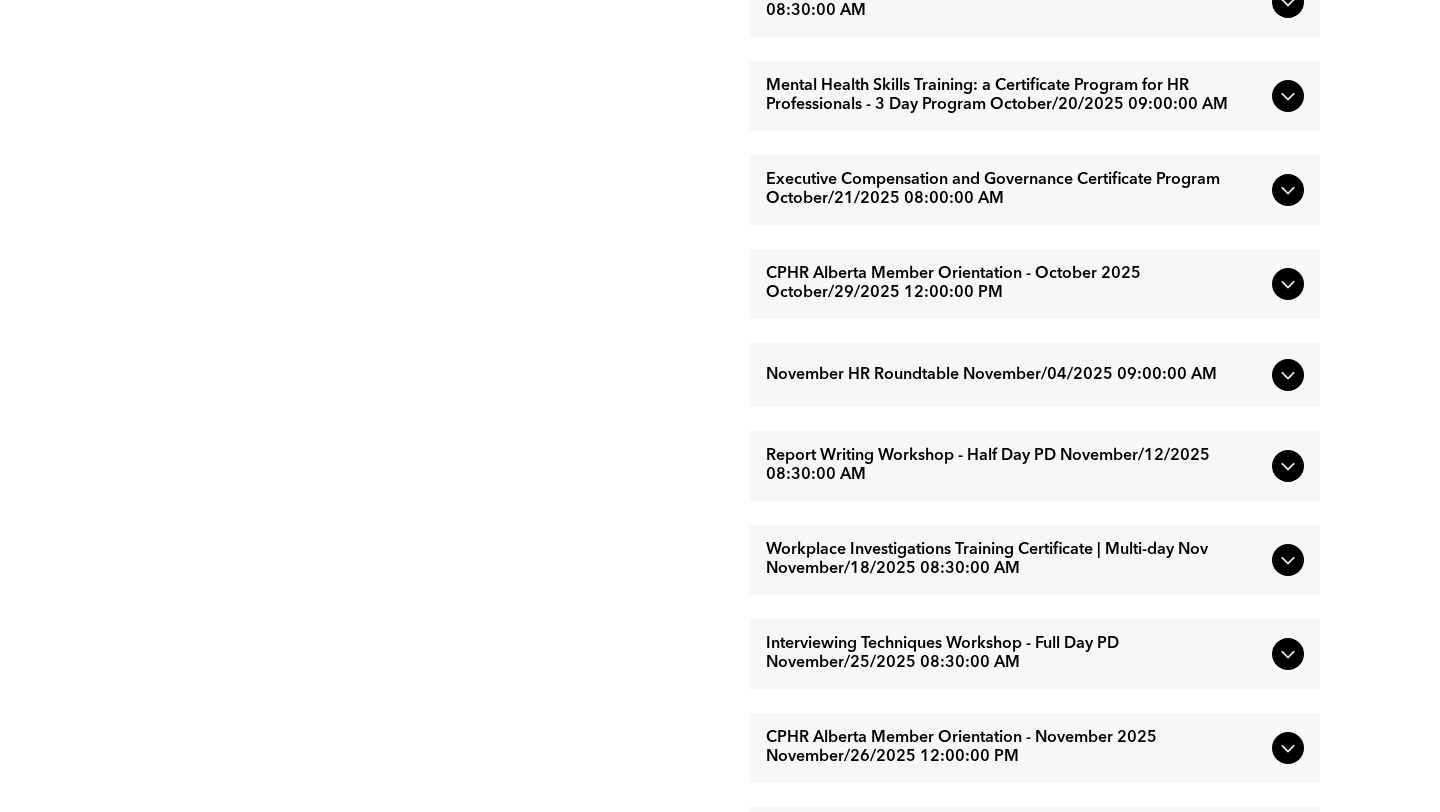 click on "CPHR Alberta Member Orientation - October 2025  October/29/2025 12:00:00 PM" at bounding box center (1015, 284) 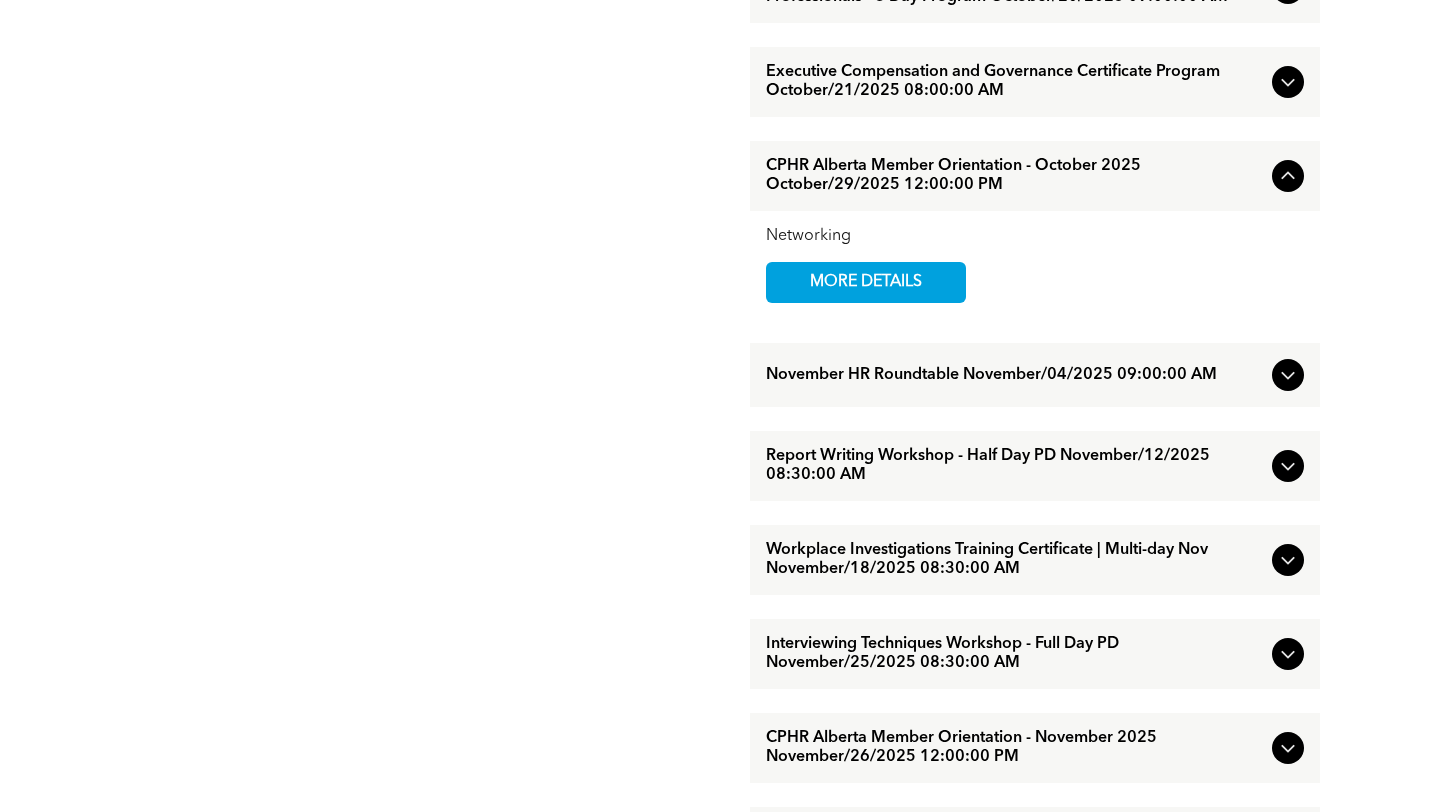 click on "MORE DETAILS" at bounding box center (866, 282) 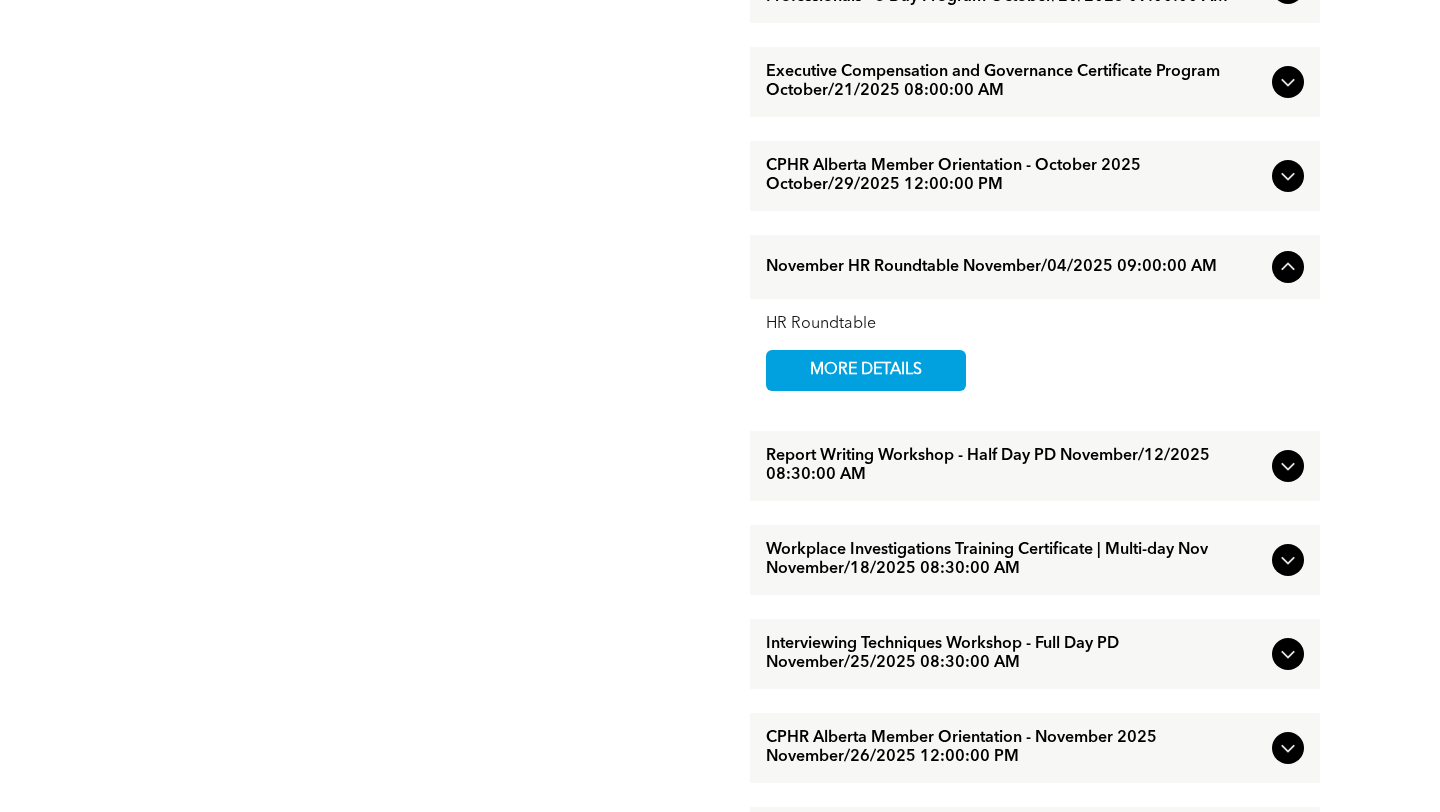click on "MORE DETAILS" at bounding box center (866, 370) 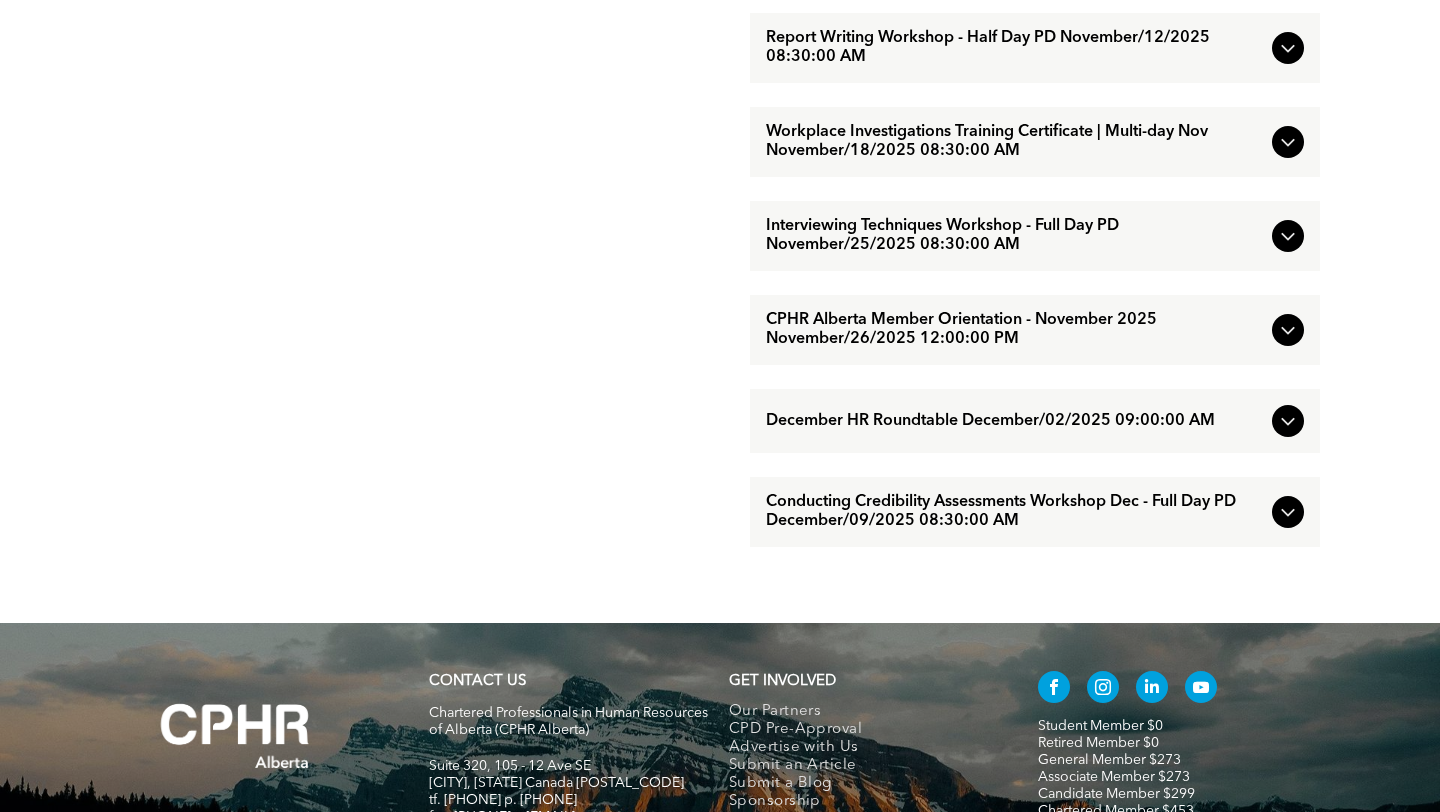 scroll, scrollTop: 1842, scrollLeft: 0, axis: vertical 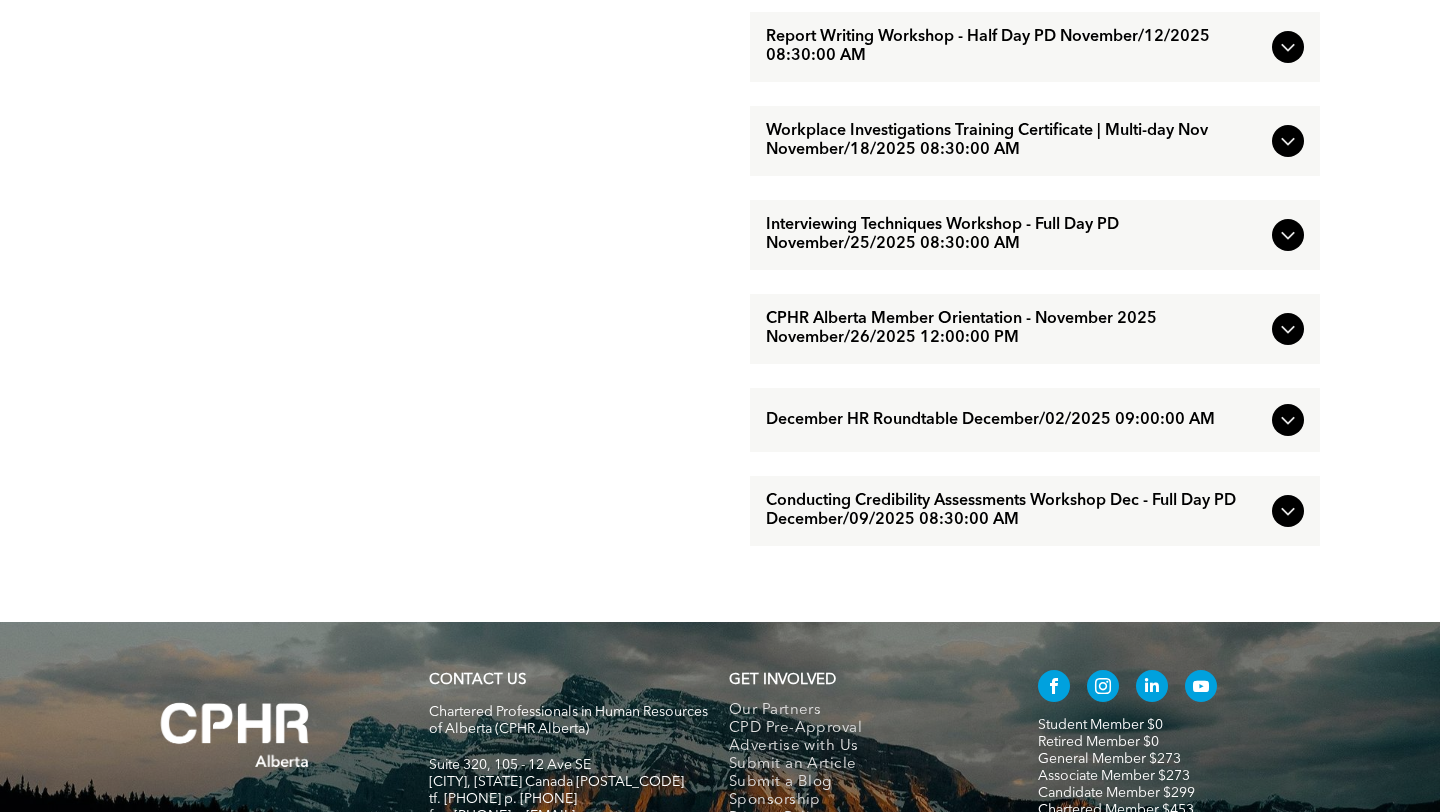 click on "CPHR Alberta Member Orientation - November 2025  November/26/2025 12:00:00 PM" at bounding box center (1015, 329) 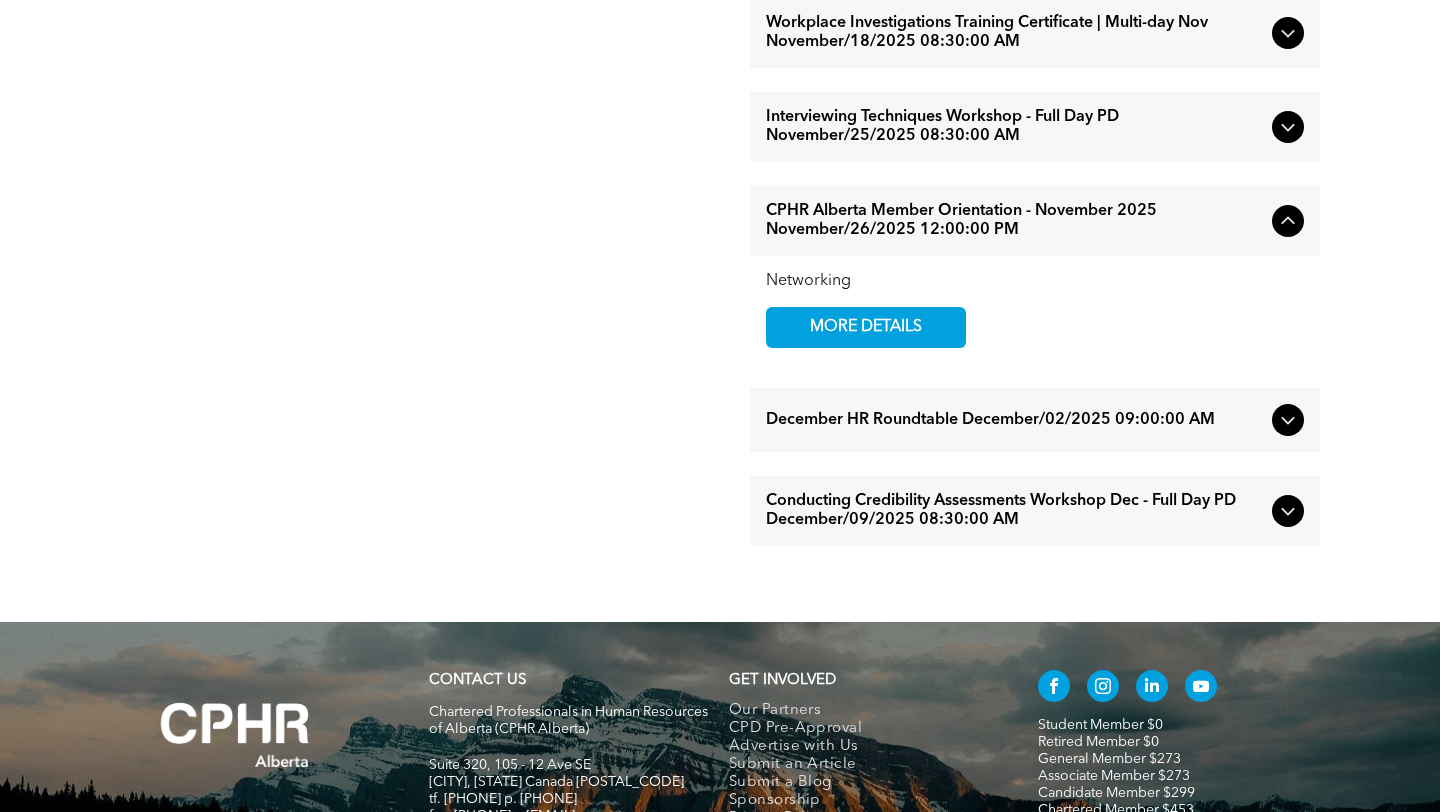 click on "MORE DETAILS" at bounding box center [866, 327] 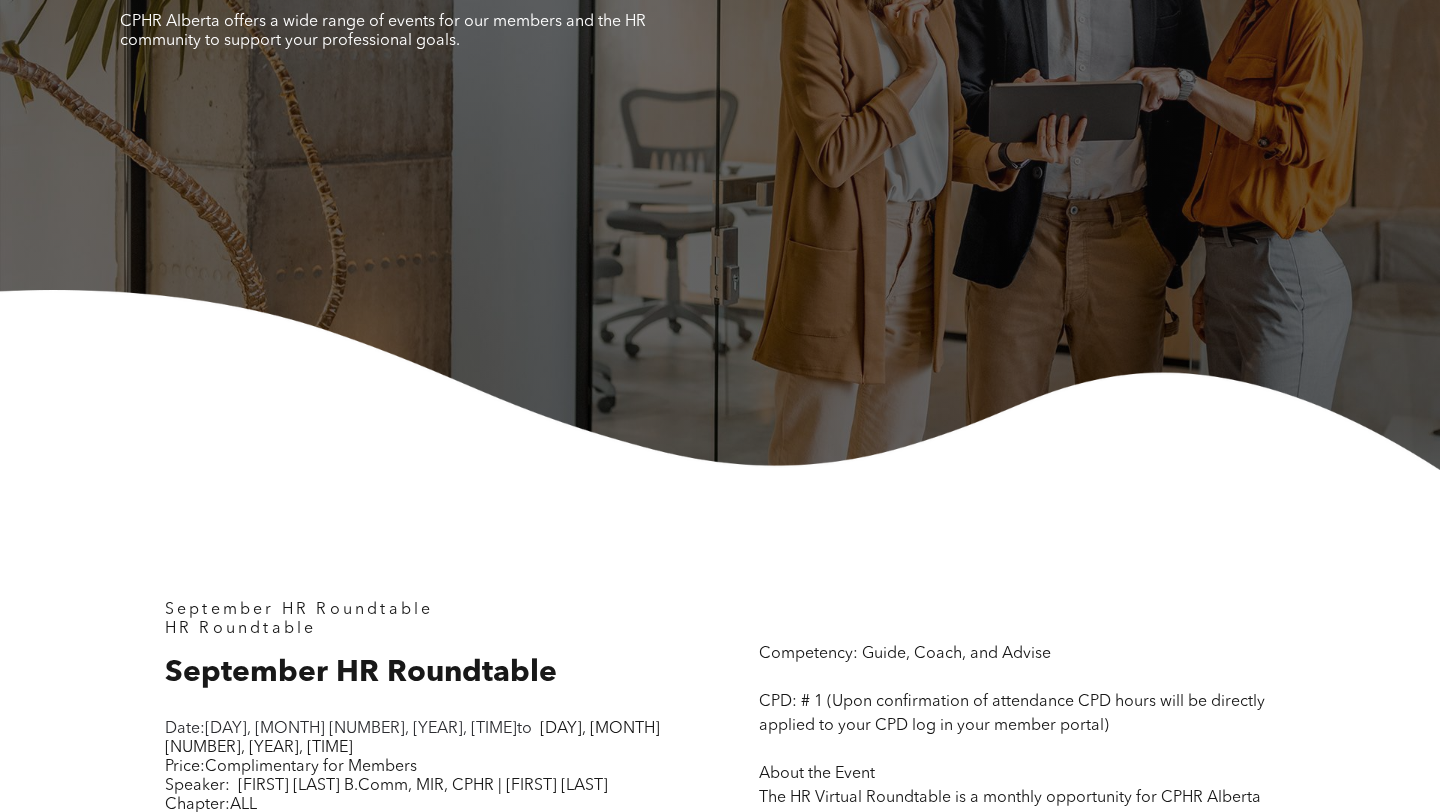 scroll, scrollTop: 598, scrollLeft: 0, axis: vertical 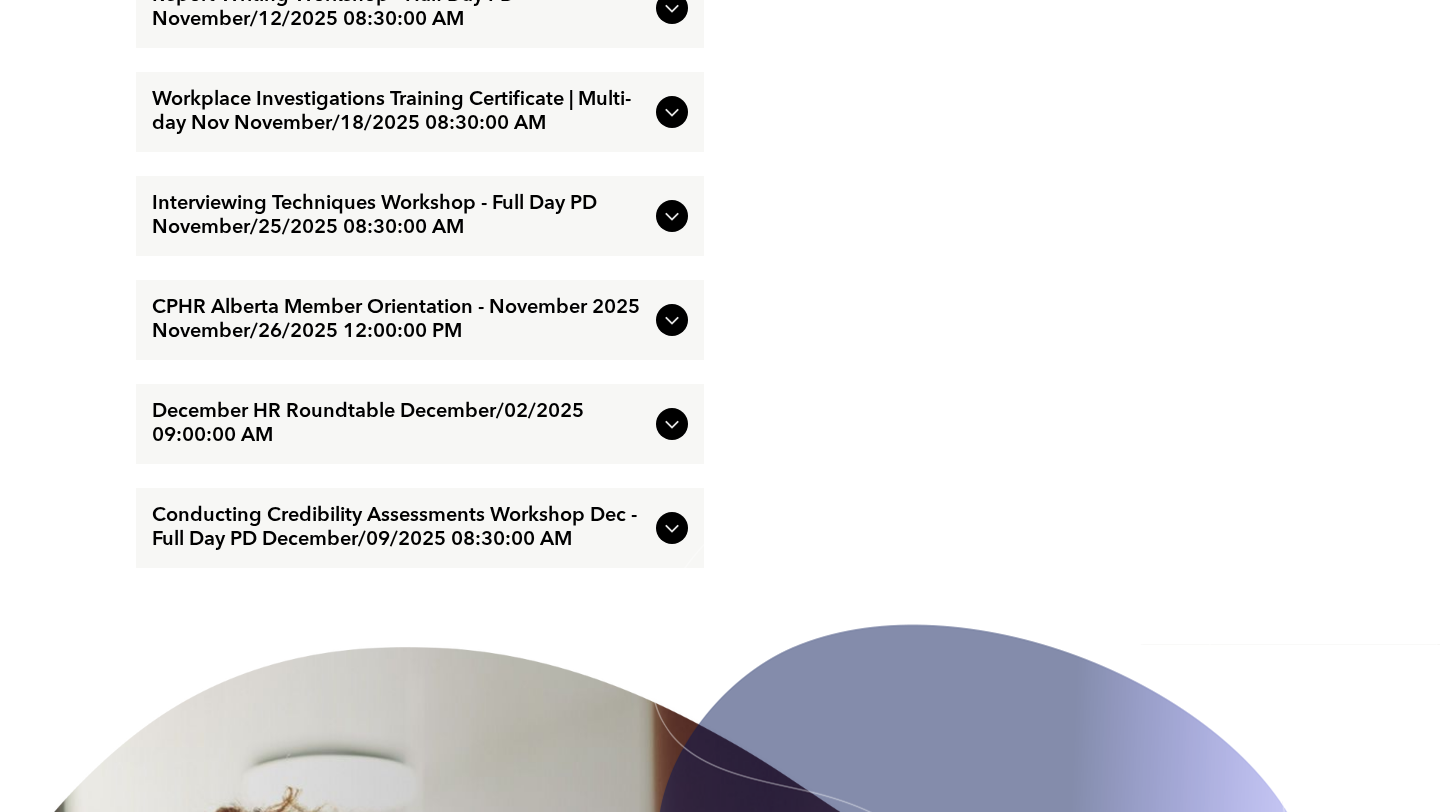 click on "December HR Roundtable  December/02/2025 09:00:00 AM" at bounding box center [400, 424] 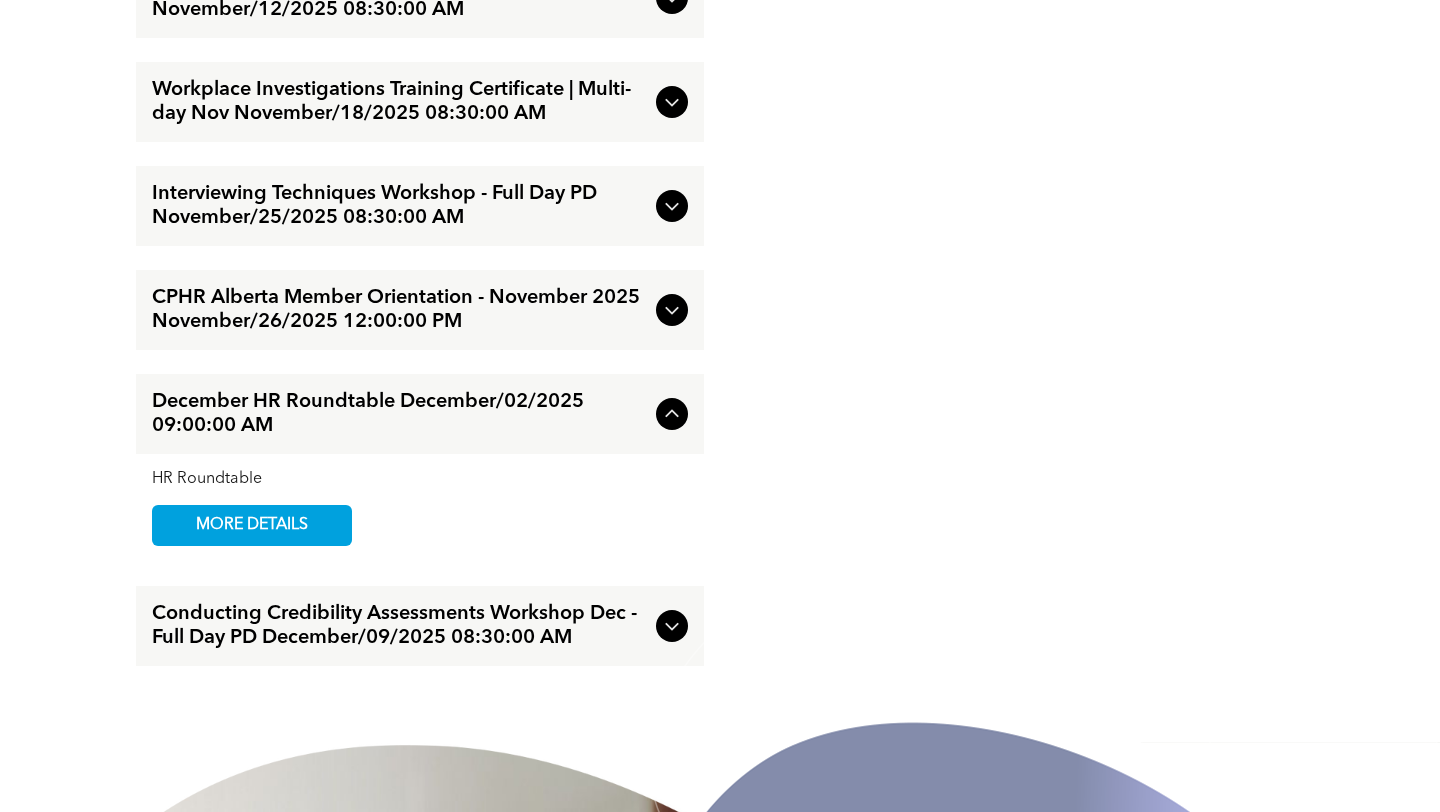 scroll, scrollTop: 2849, scrollLeft: 0, axis: vertical 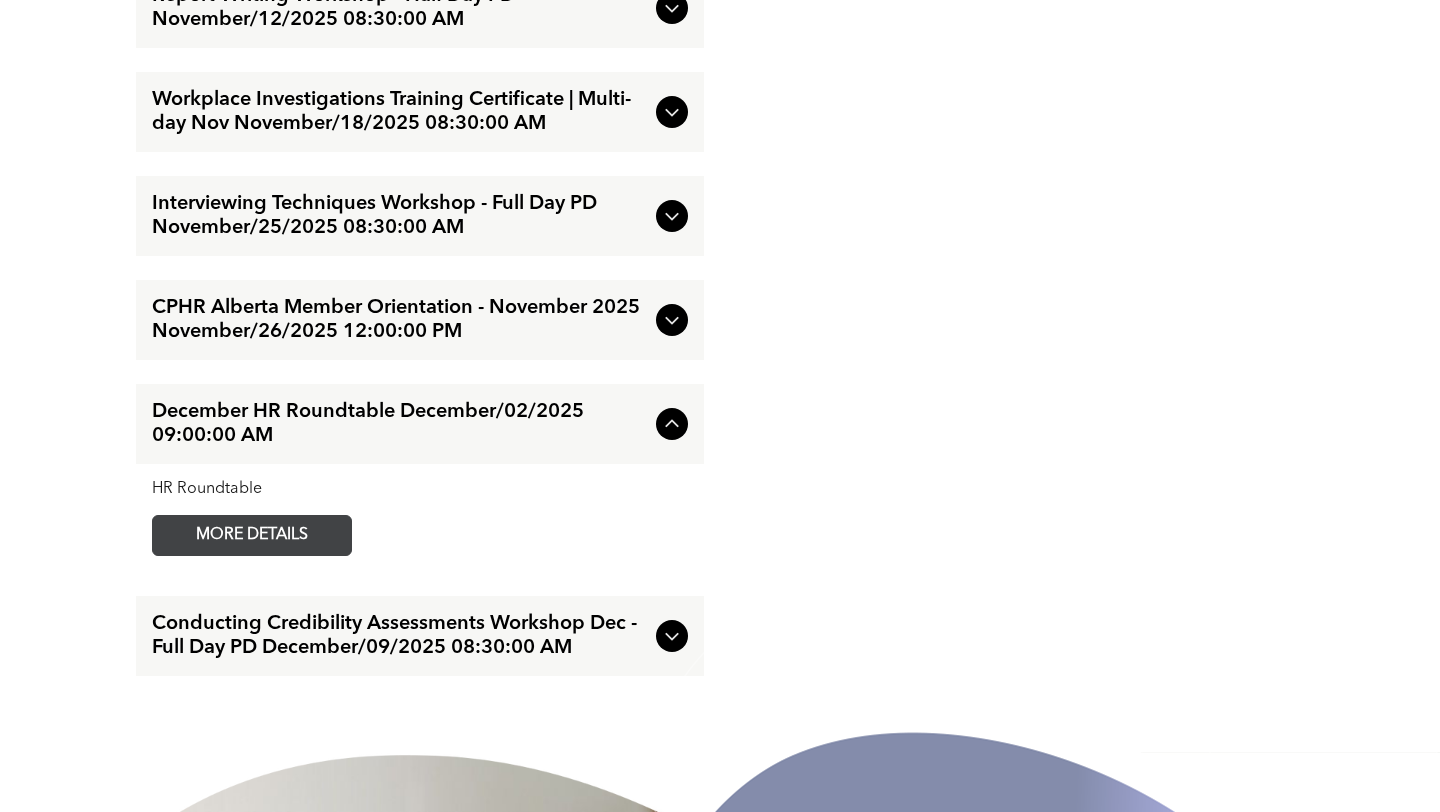 click on "MORE DETAILS" at bounding box center (252, 535) 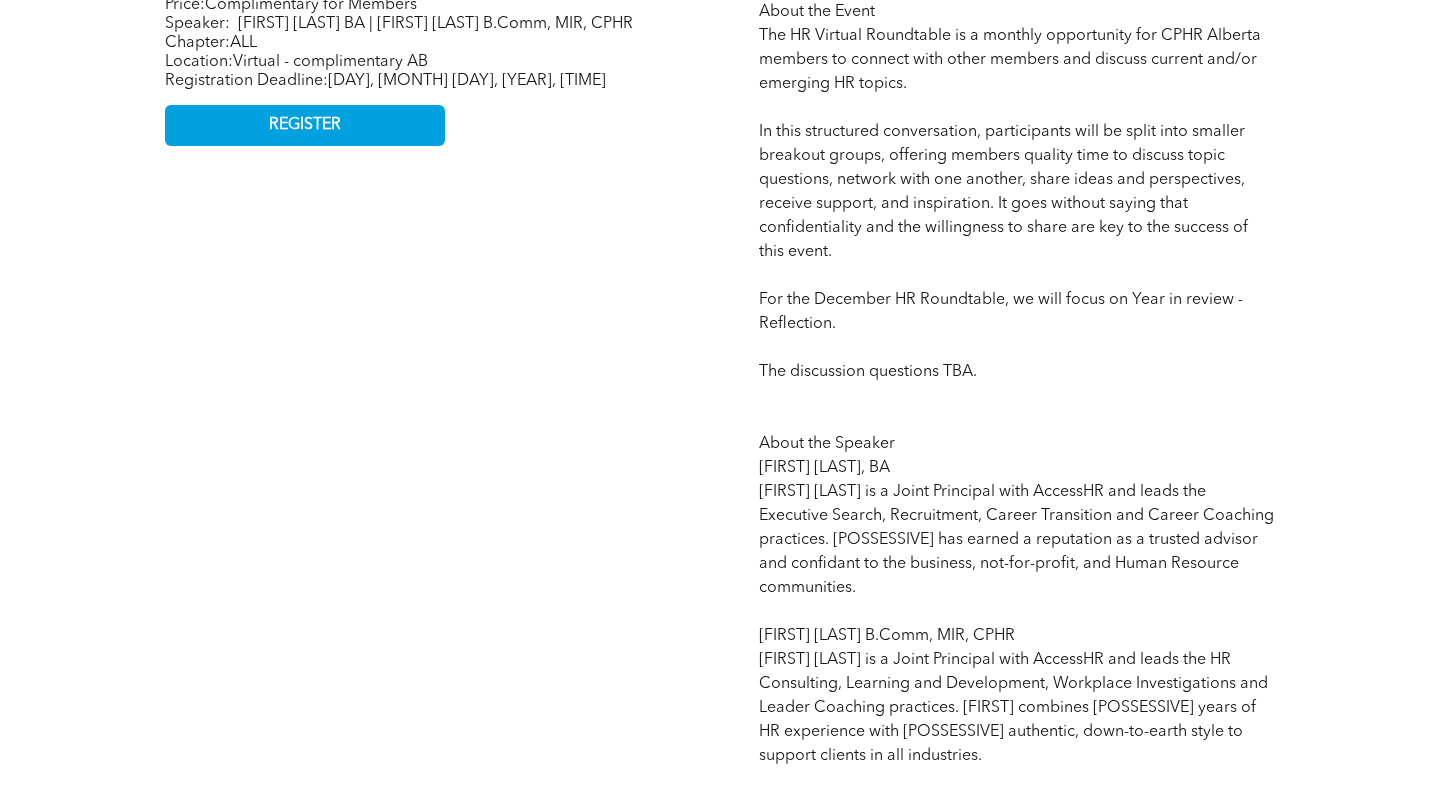 scroll, scrollTop: 0, scrollLeft: 0, axis: both 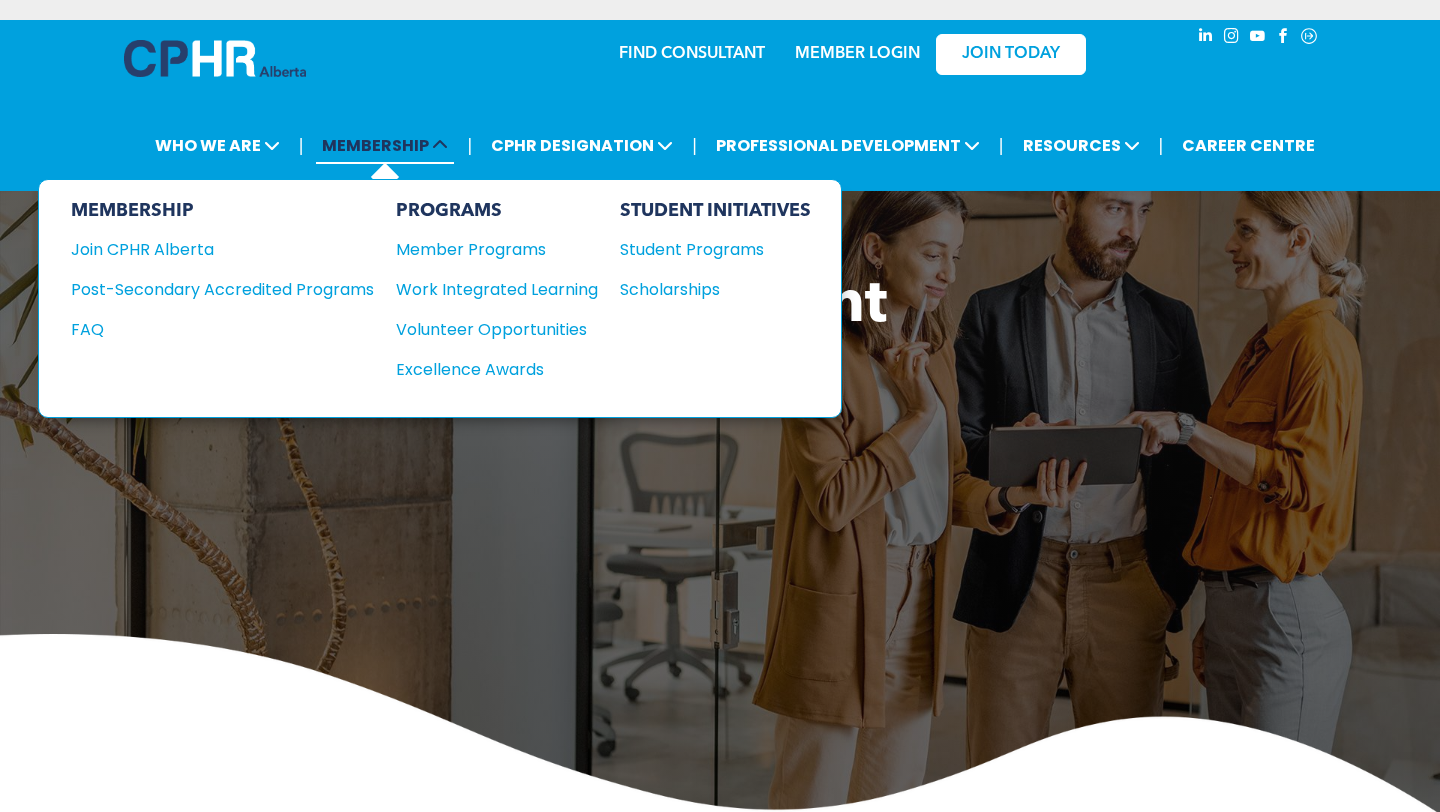 click on "MEMBERSHIP" at bounding box center [385, 145] 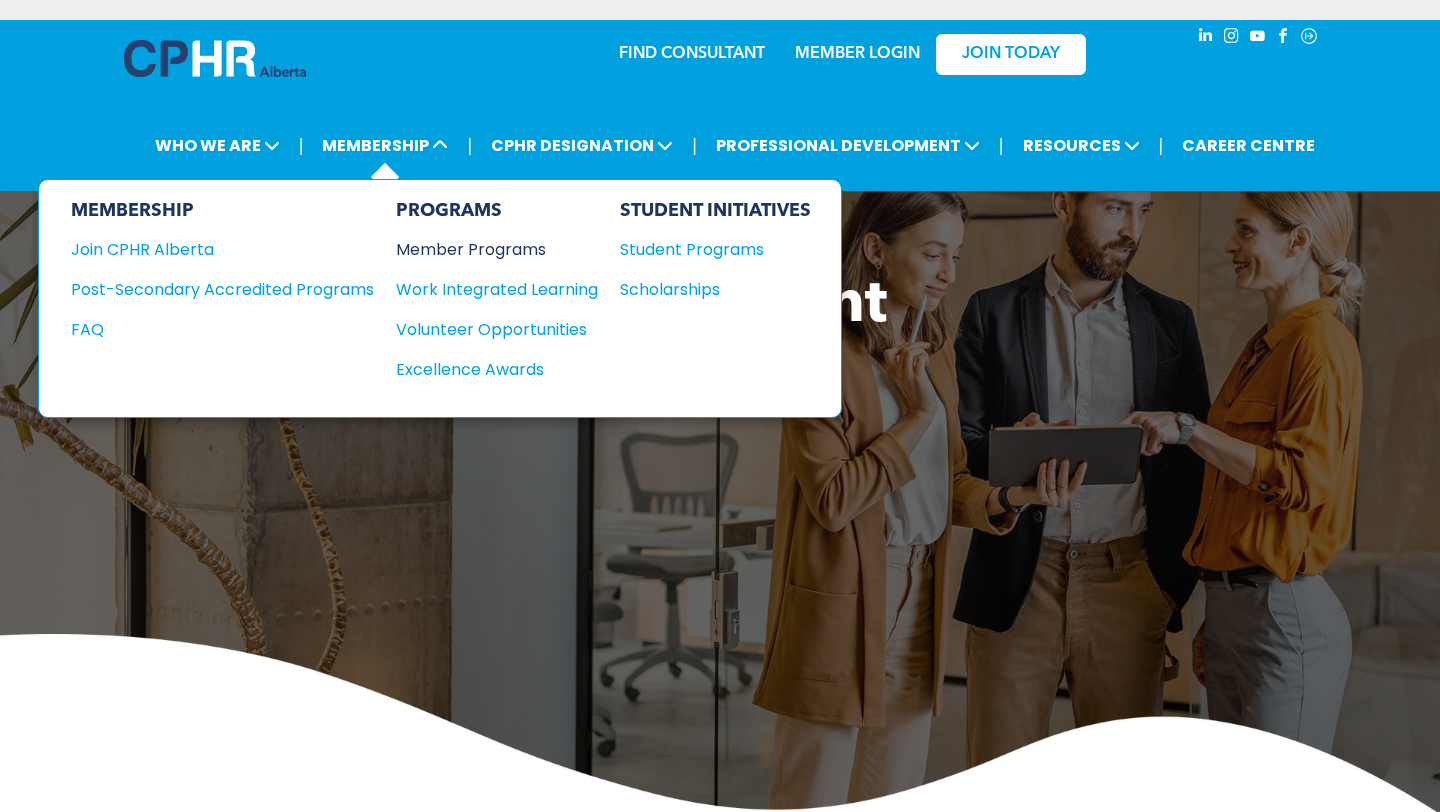 click on "Member Programs" at bounding box center [487, 249] 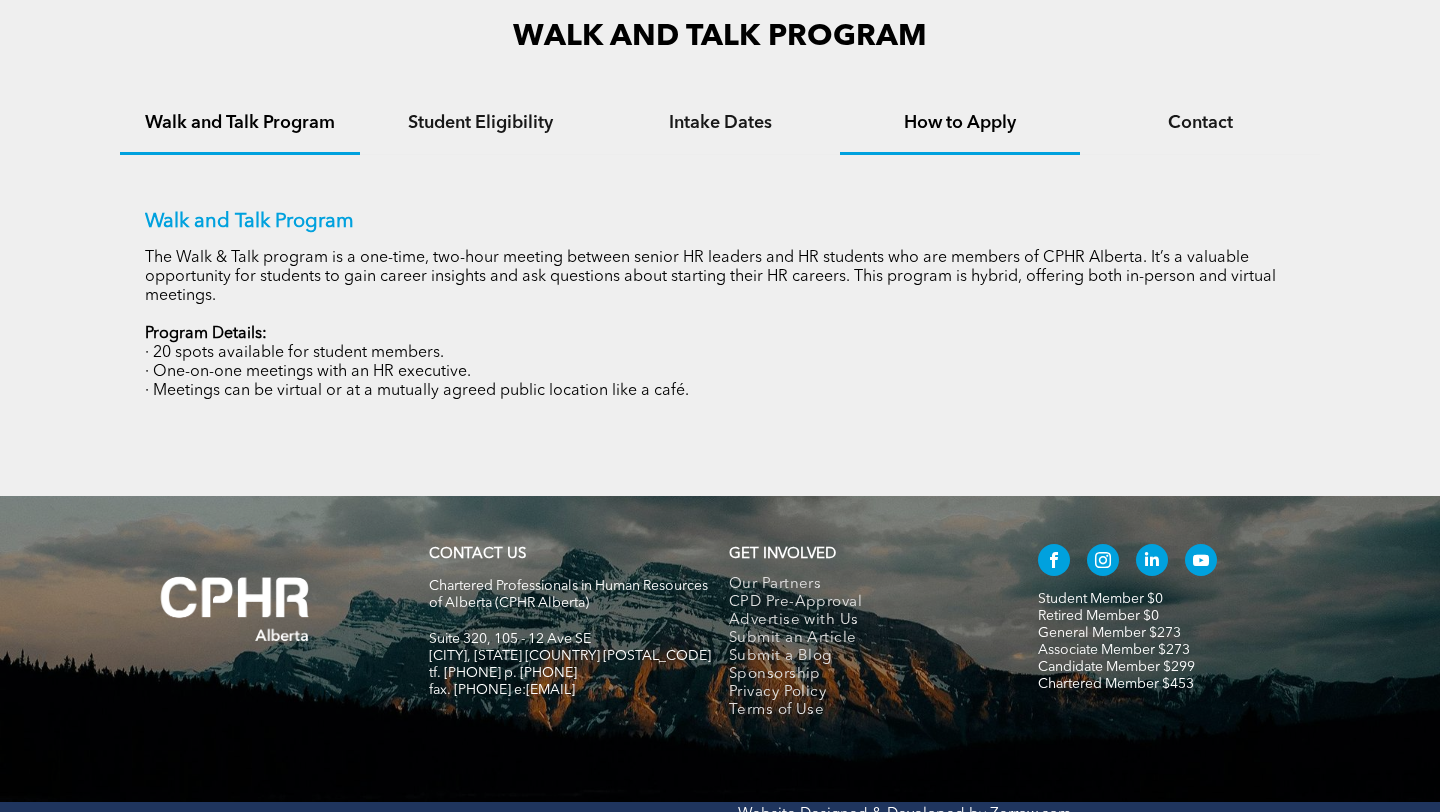 scroll, scrollTop: 1321, scrollLeft: 0, axis: vertical 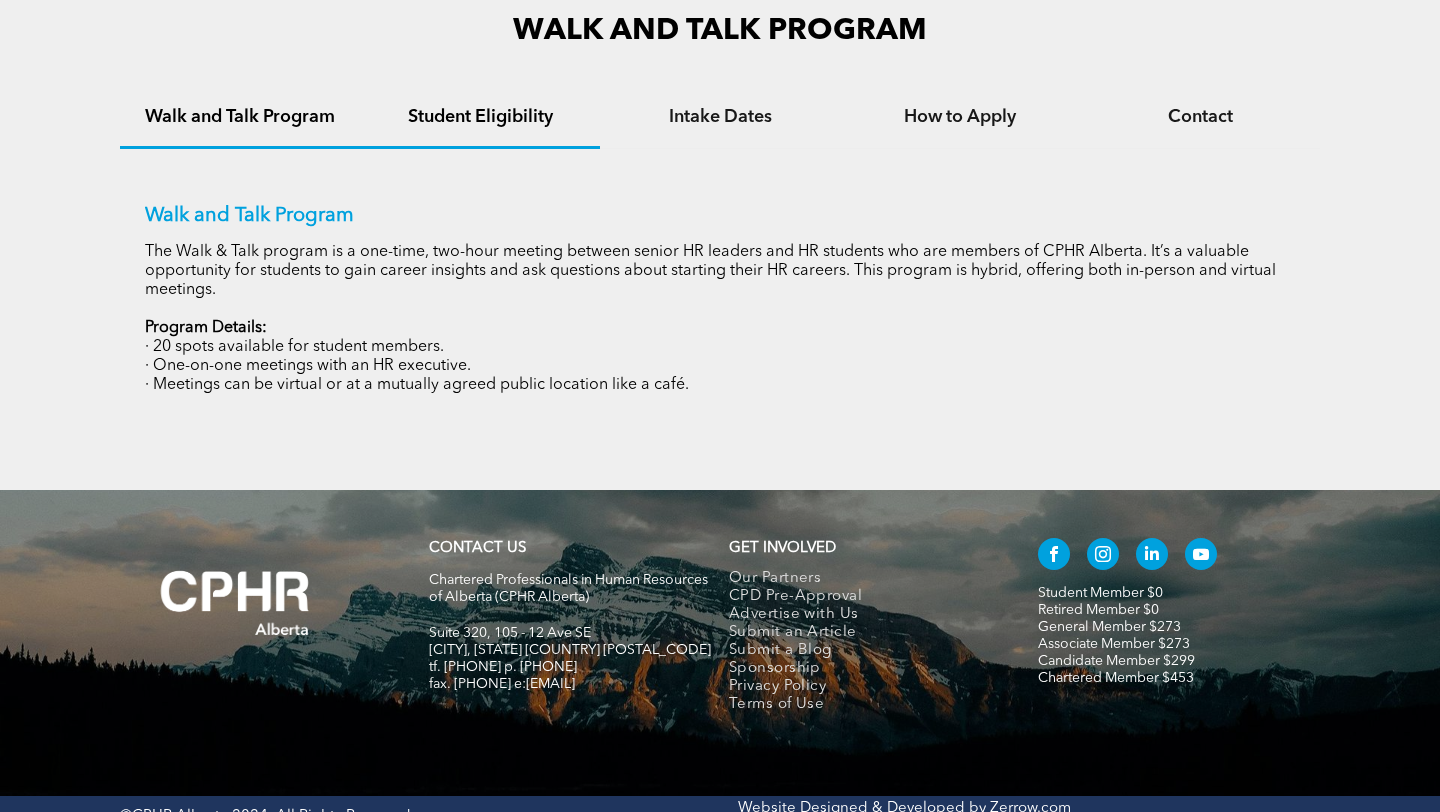 click on "Student Eligibility" at bounding box center (480, 117) 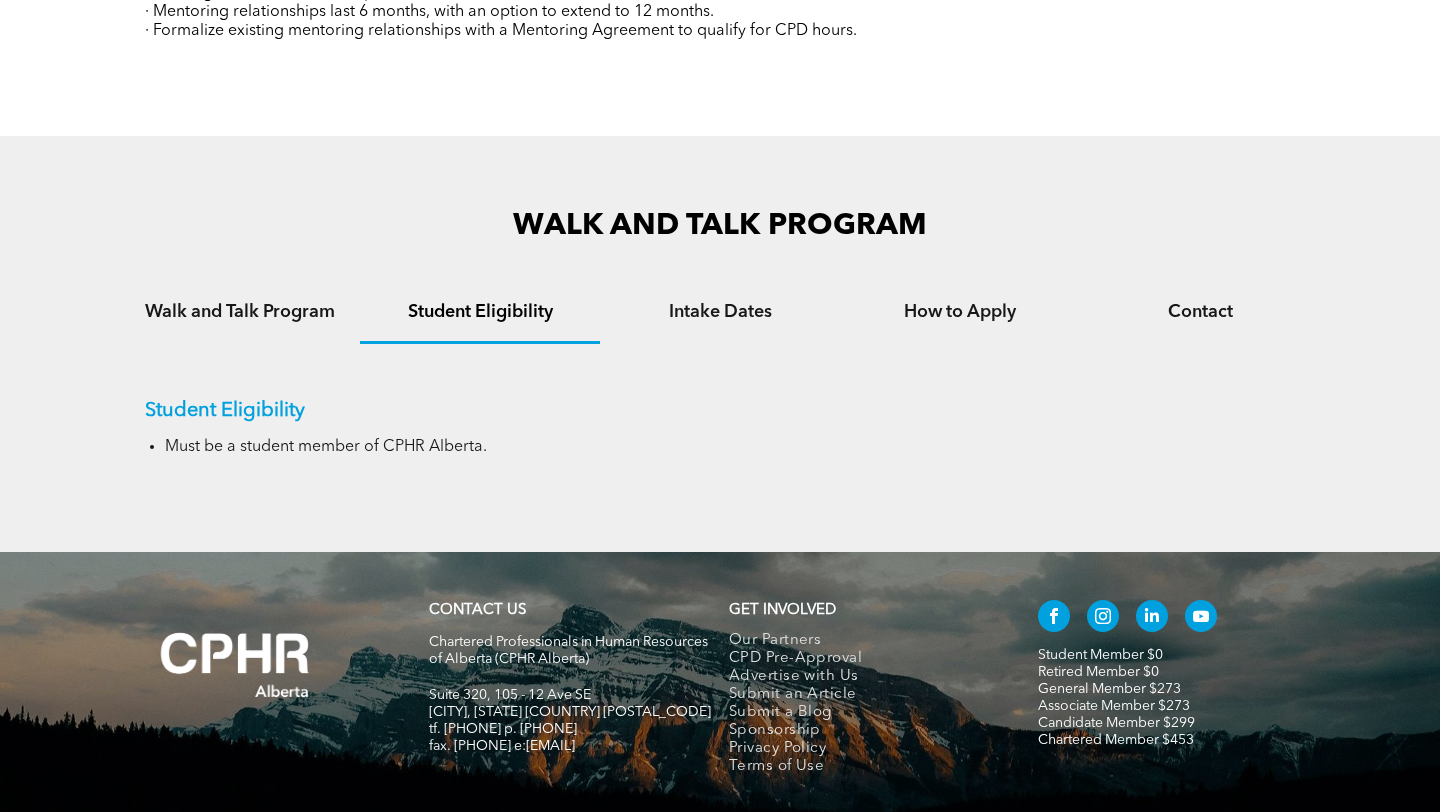 scroll, scrollTop: 1125, scrollLeft: 0, axis: vertical 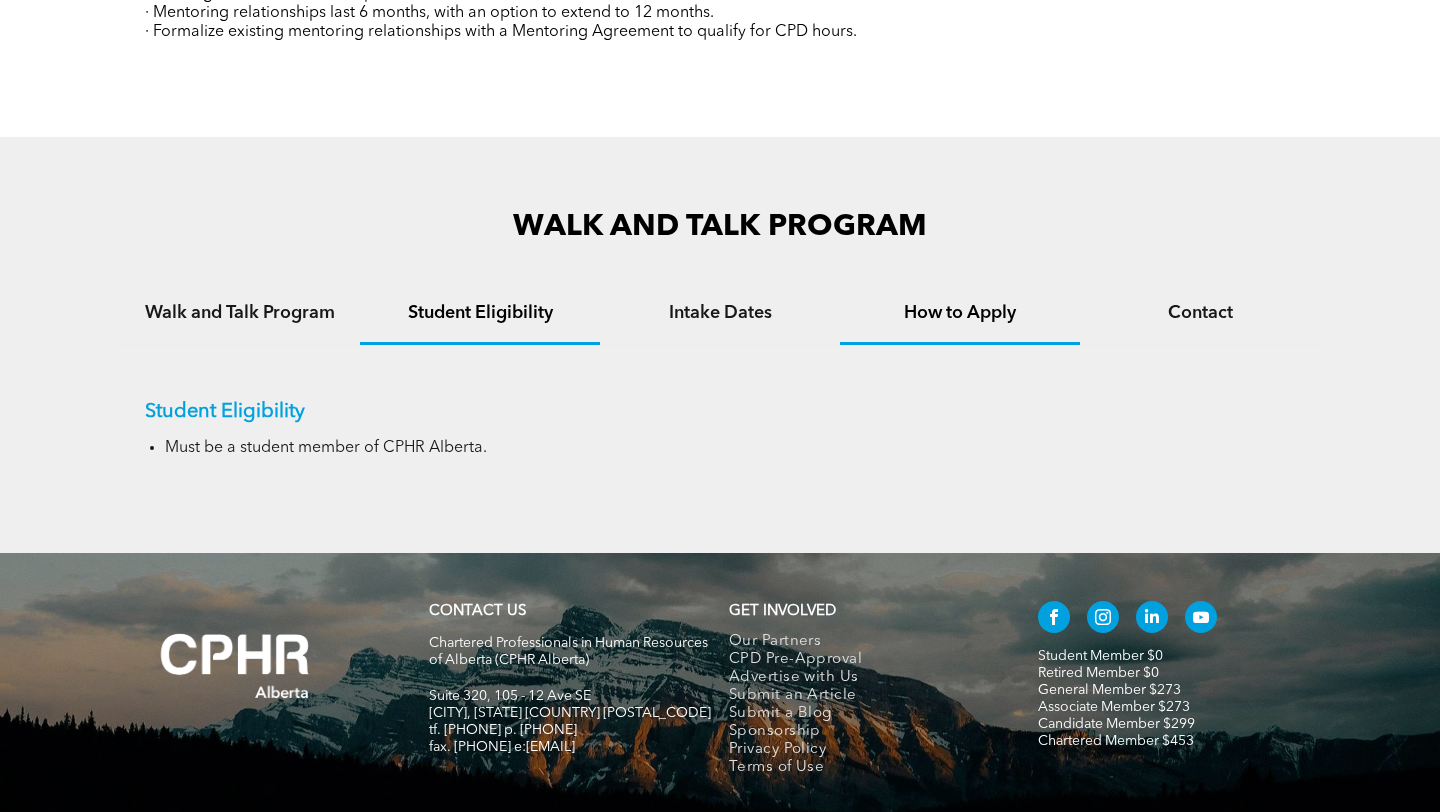click on "How to Apply" at bounding box center [960, 313] 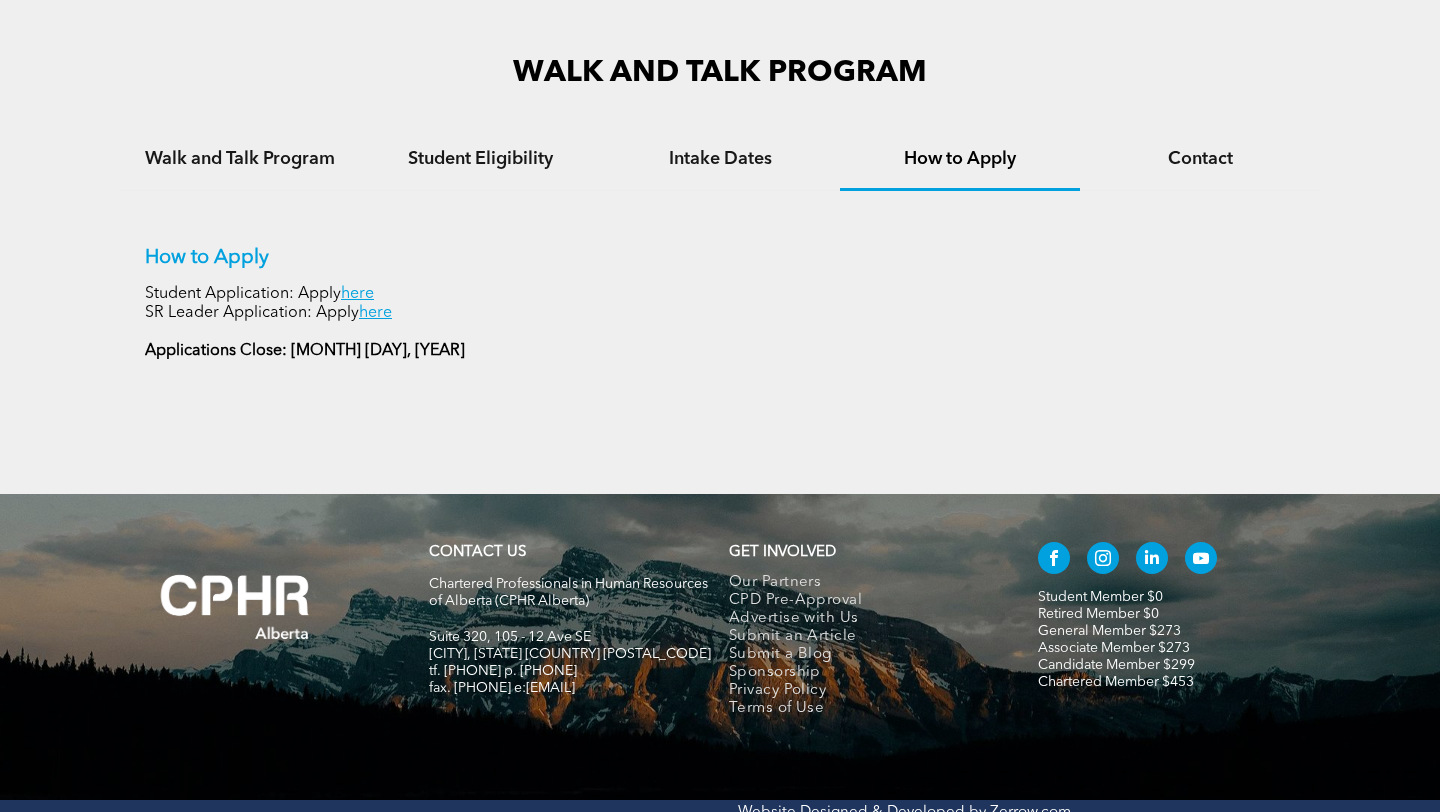scroll, scrollTop: 1287, scrollLeft: 0, axis: vertical 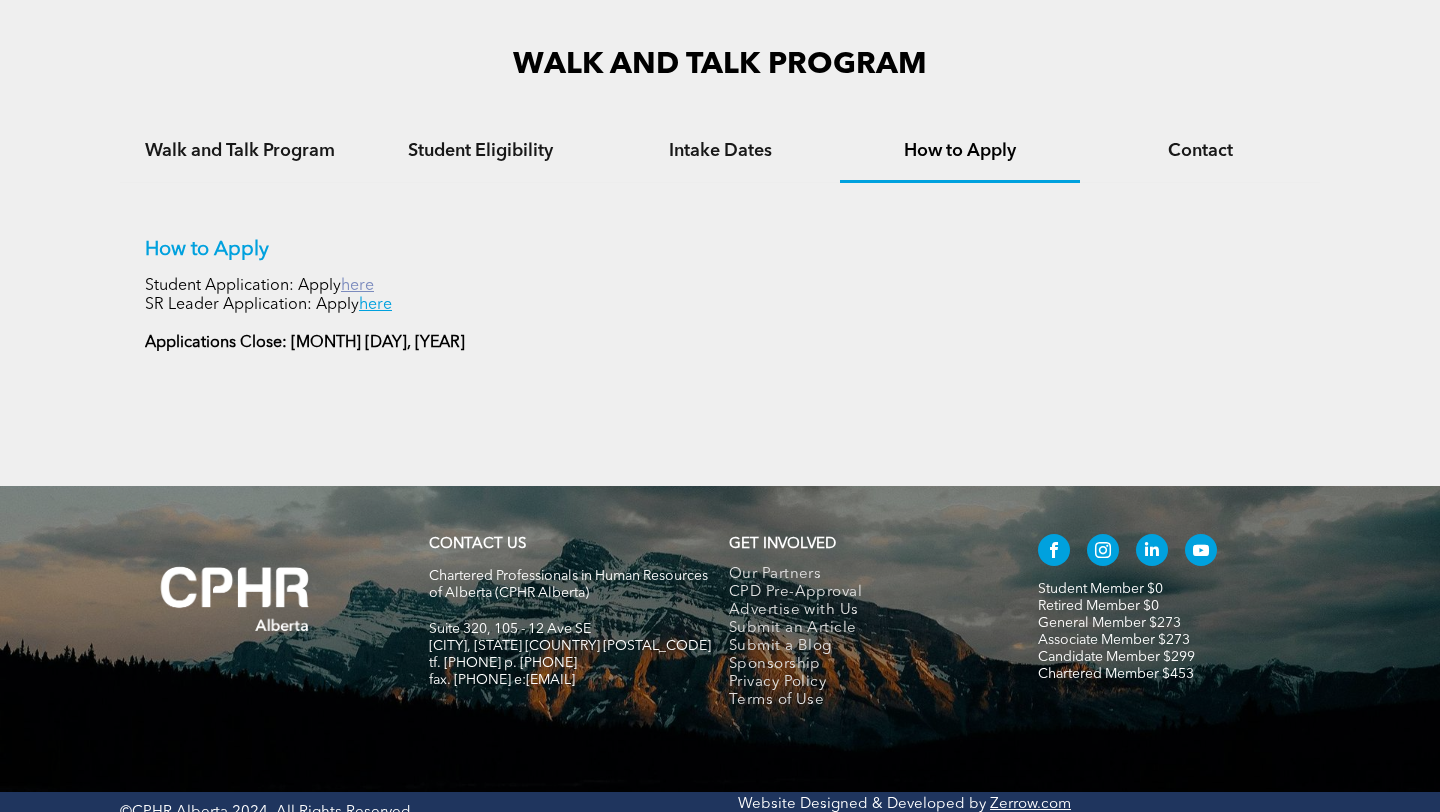 click on "here" at bounding box center (357, 286) 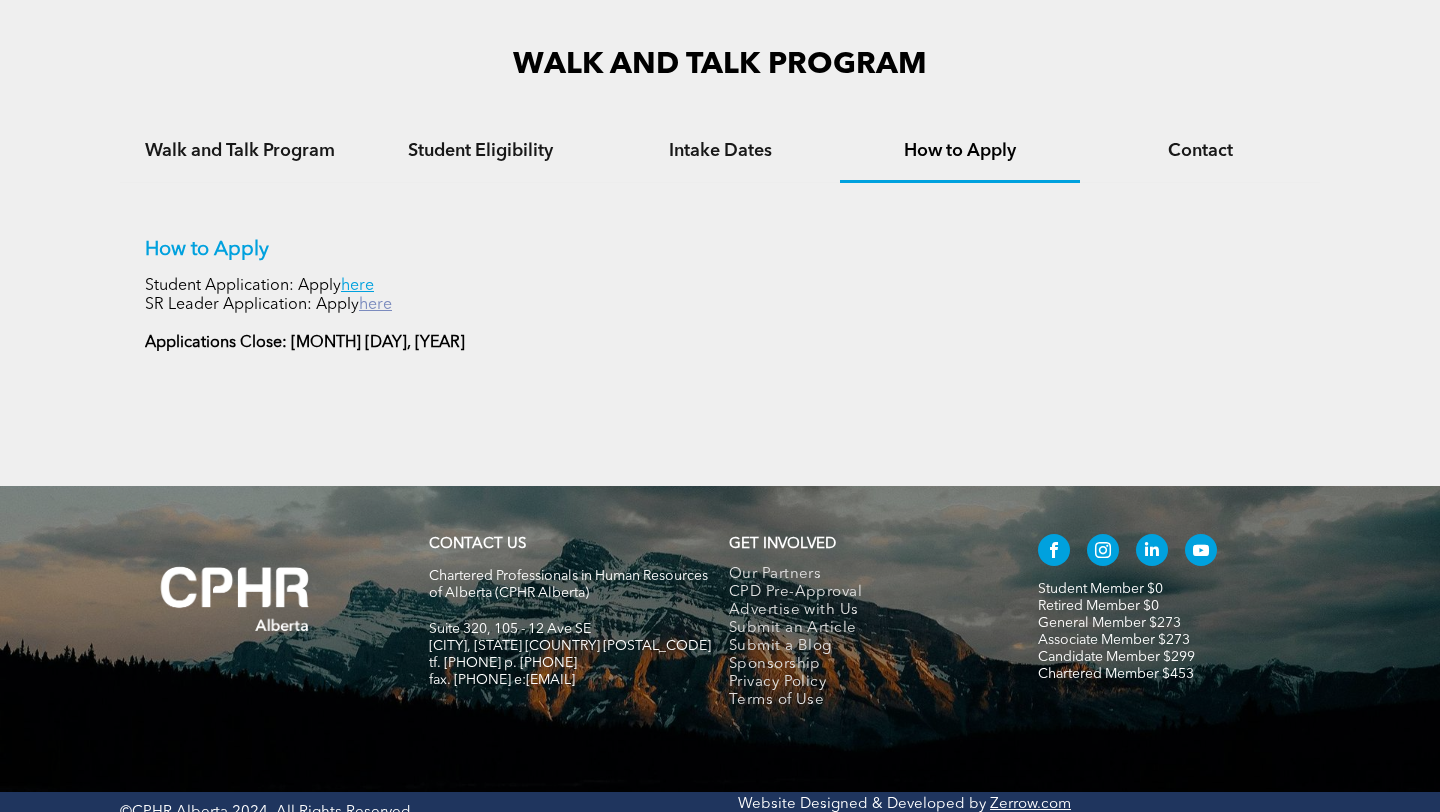 click on "here" at bounding box center [375, 305] 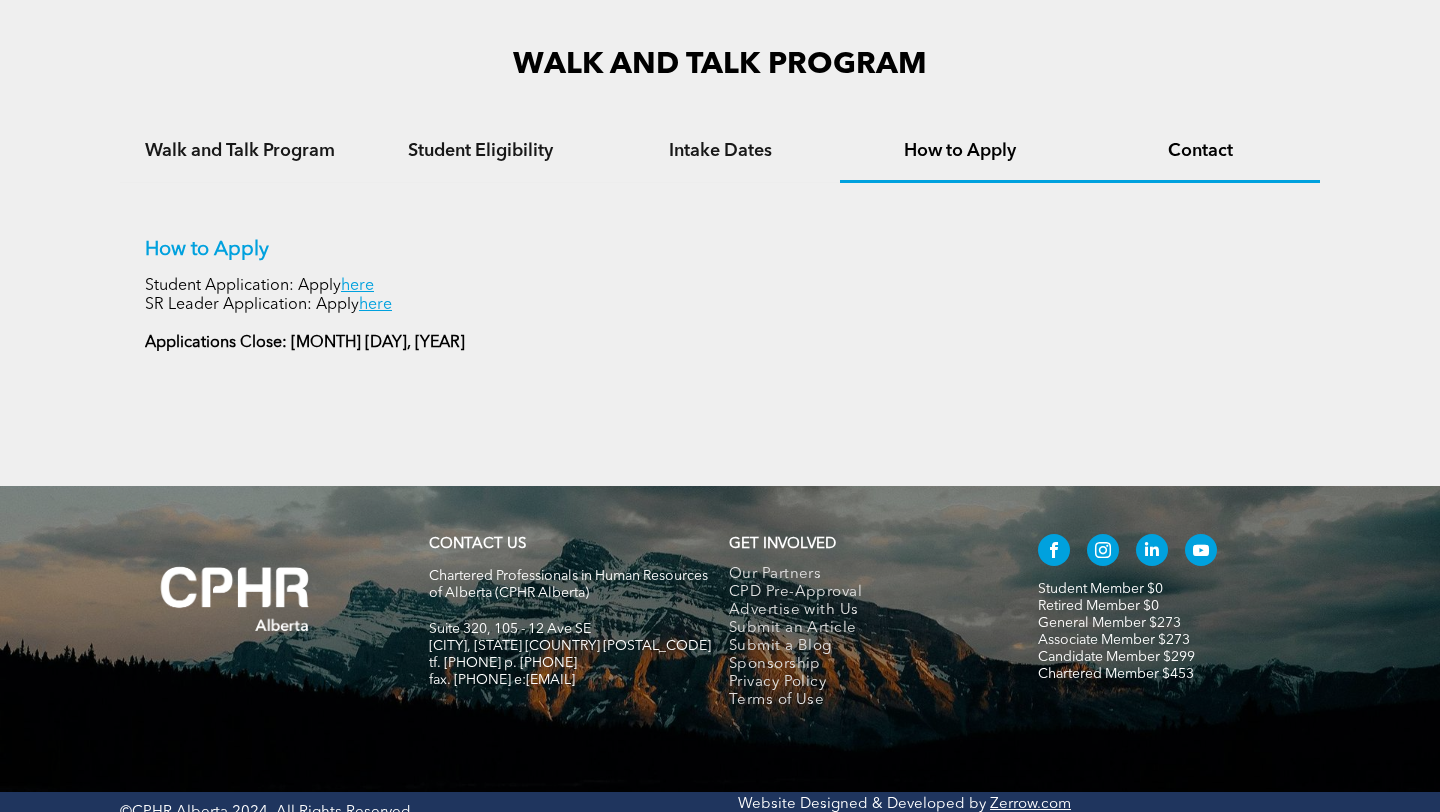 click on "Contact" at bounding box center [1200, 151] 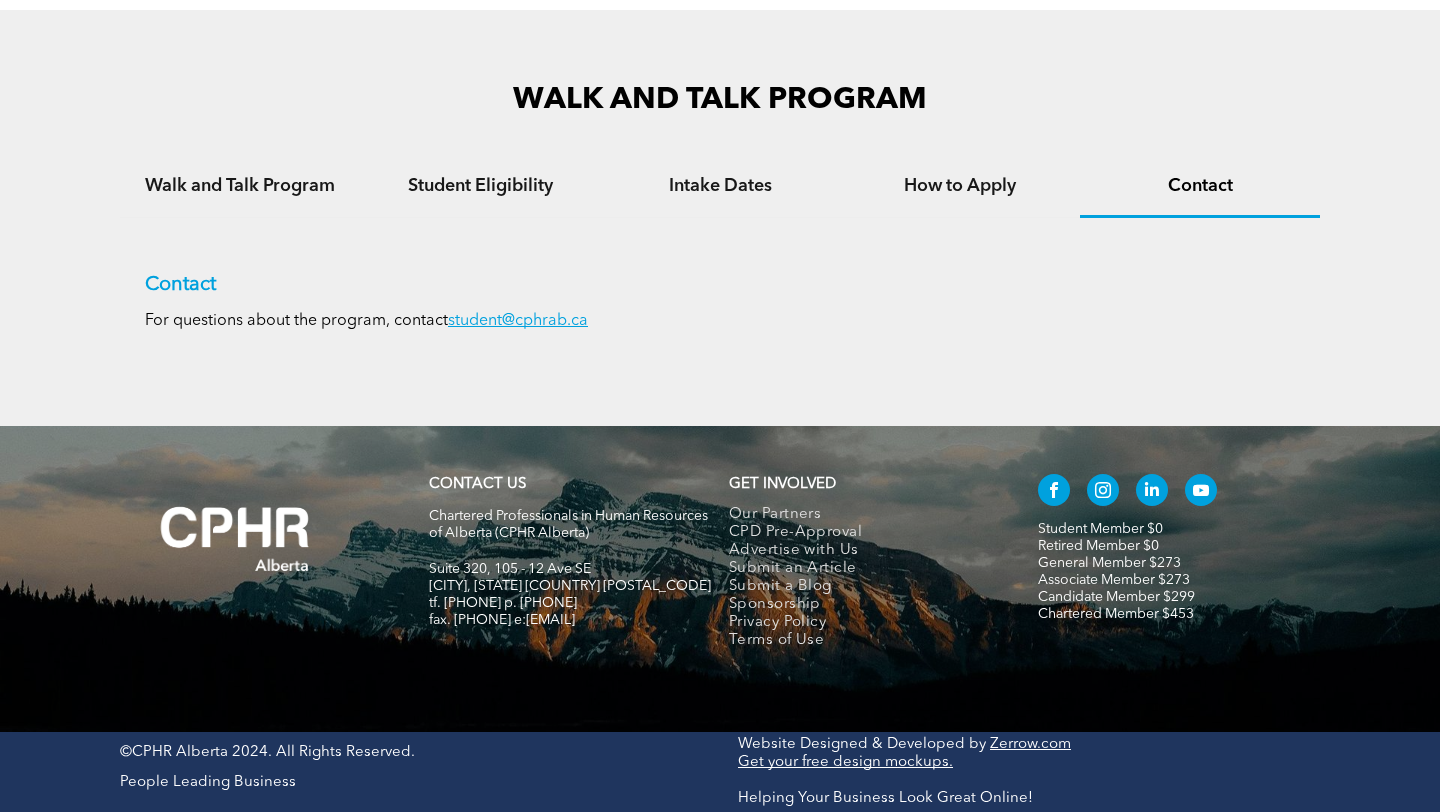 scroll, scrollTop: 1250, scrollLeft: 0, axis: vertical 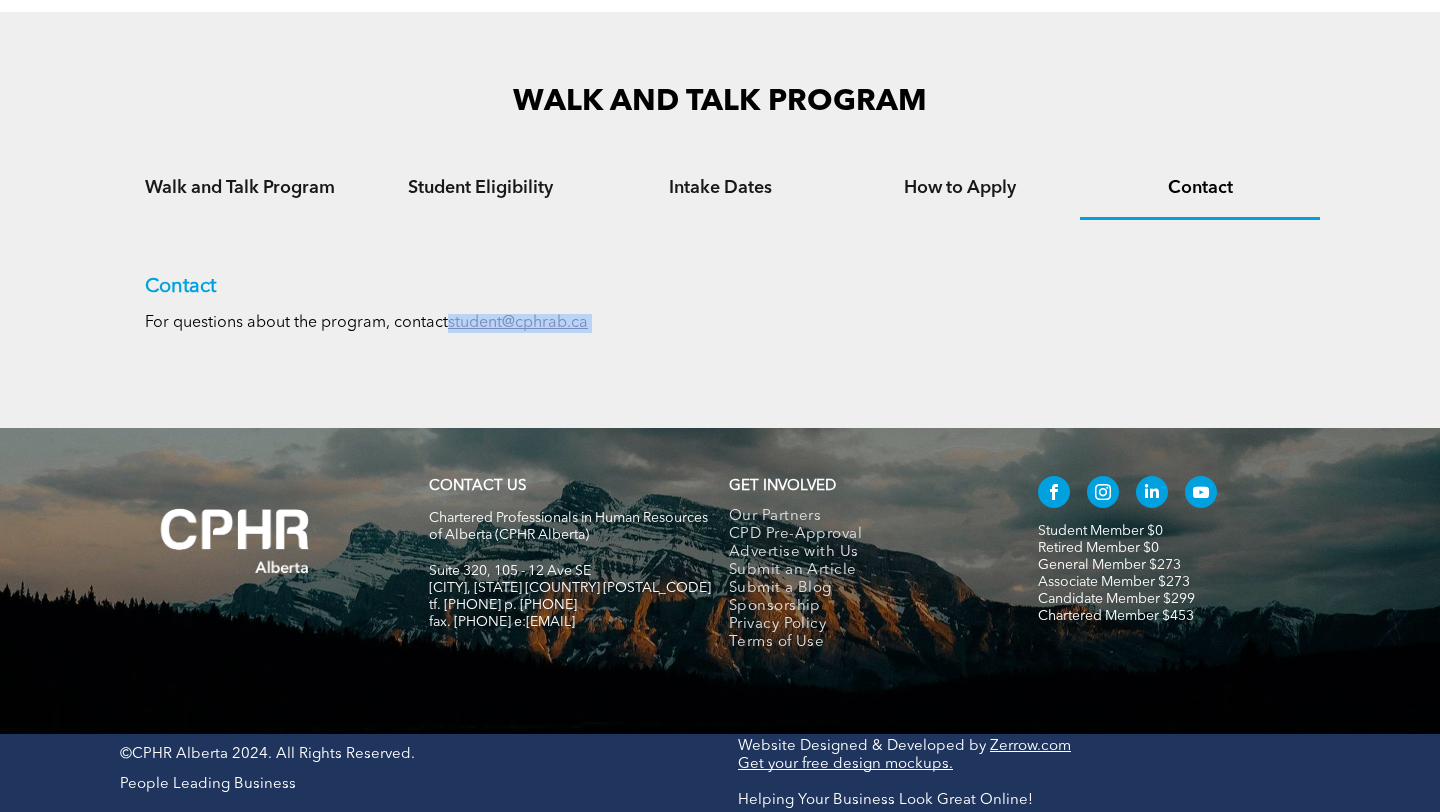 drag, startPoint x: 597, startPoint y: 324, endPoint x: 451, endPoint y: 323, distance: 146.00342 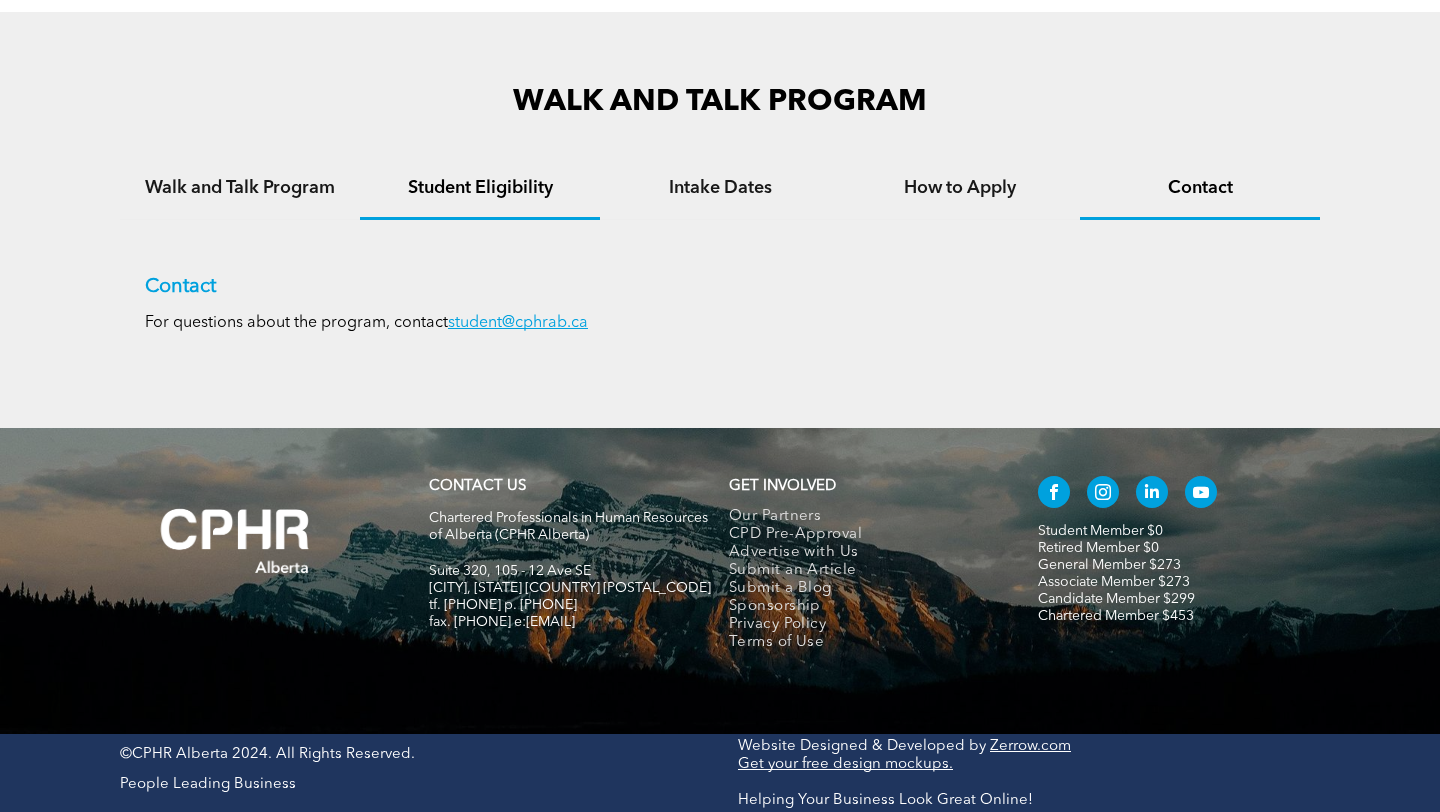 click on "Student Eligibility" at bounding box center (480, 188) 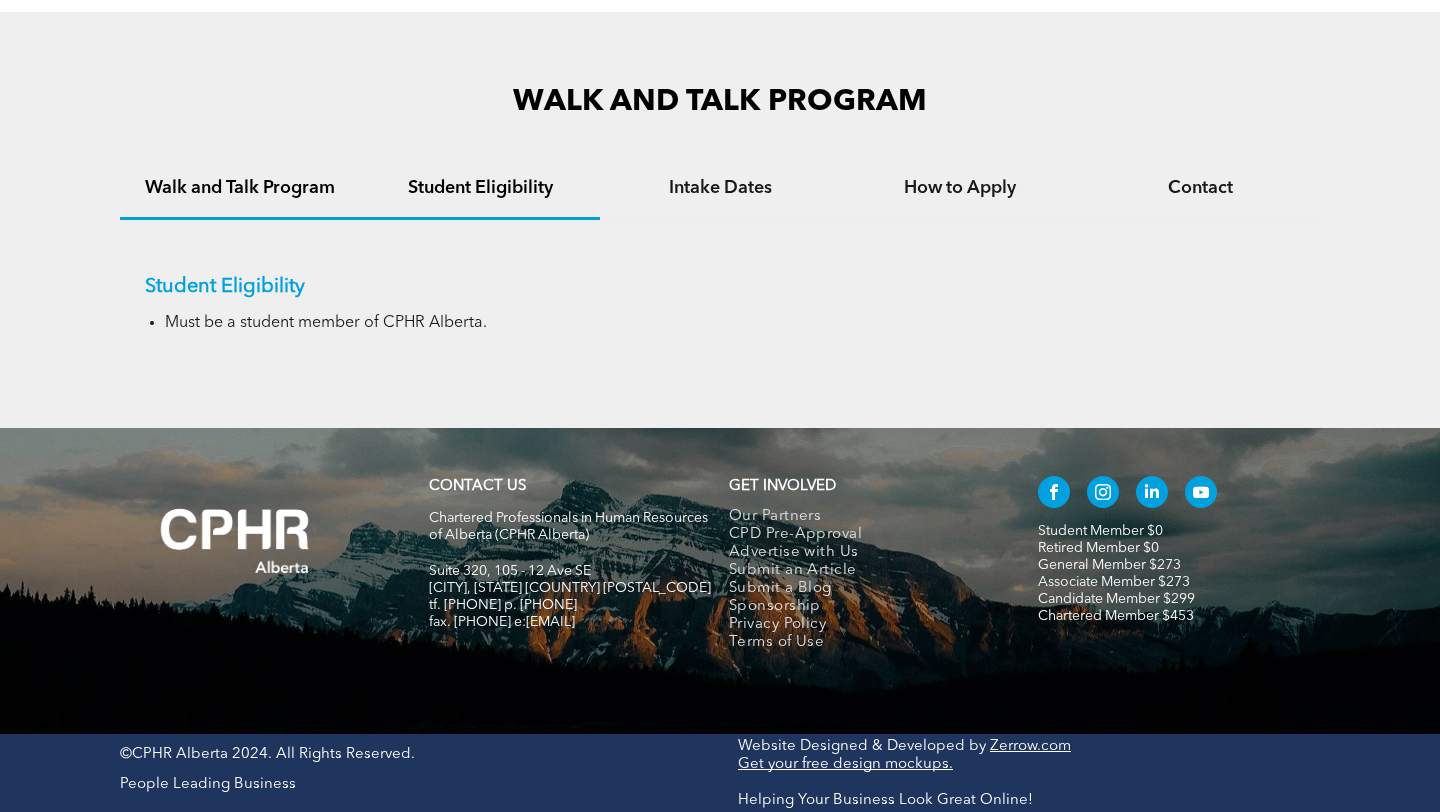 click on "Walk and Talk Program" at bounding box center (240, 188) 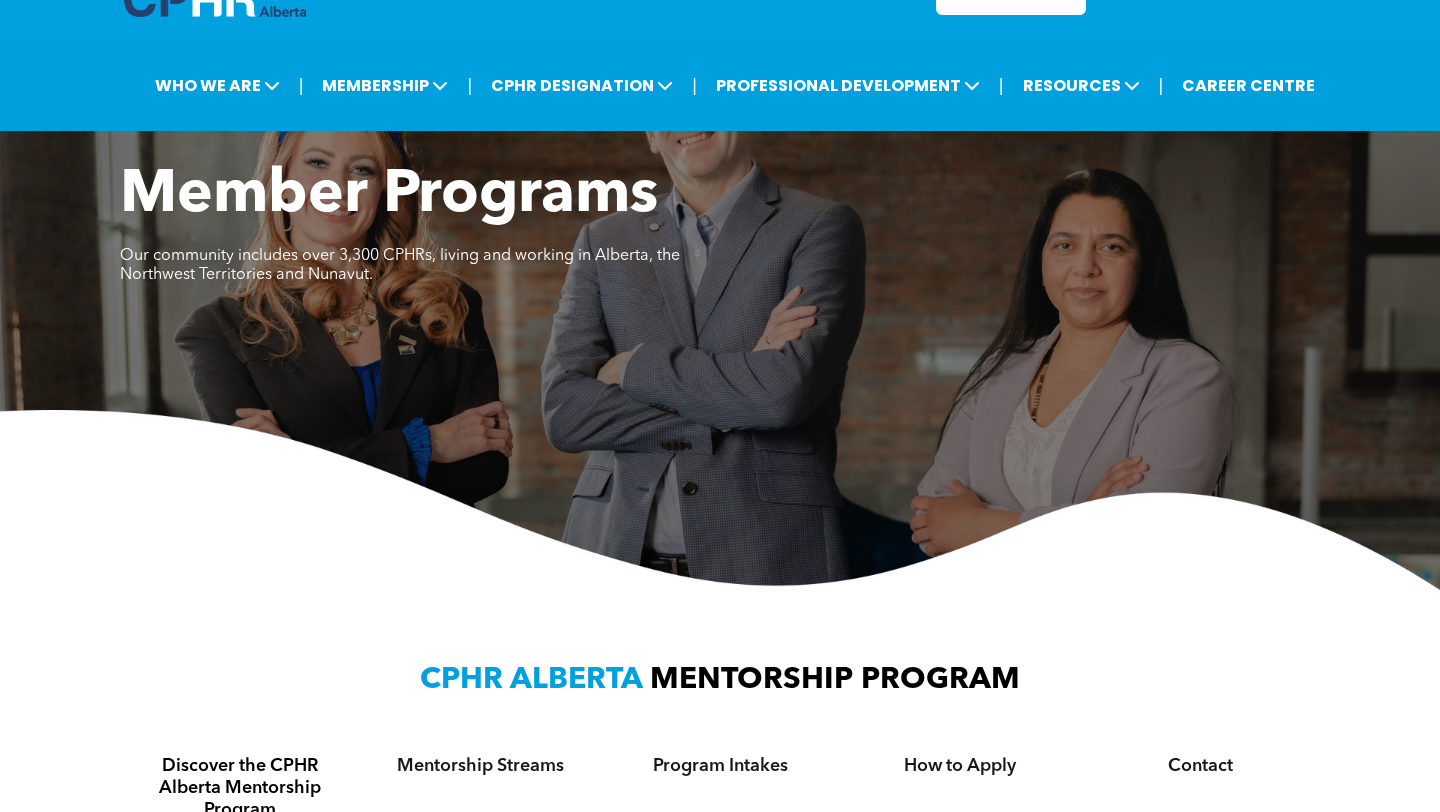 scroll, scrollTop: 18, scrollLeft: 0, axis: vertical 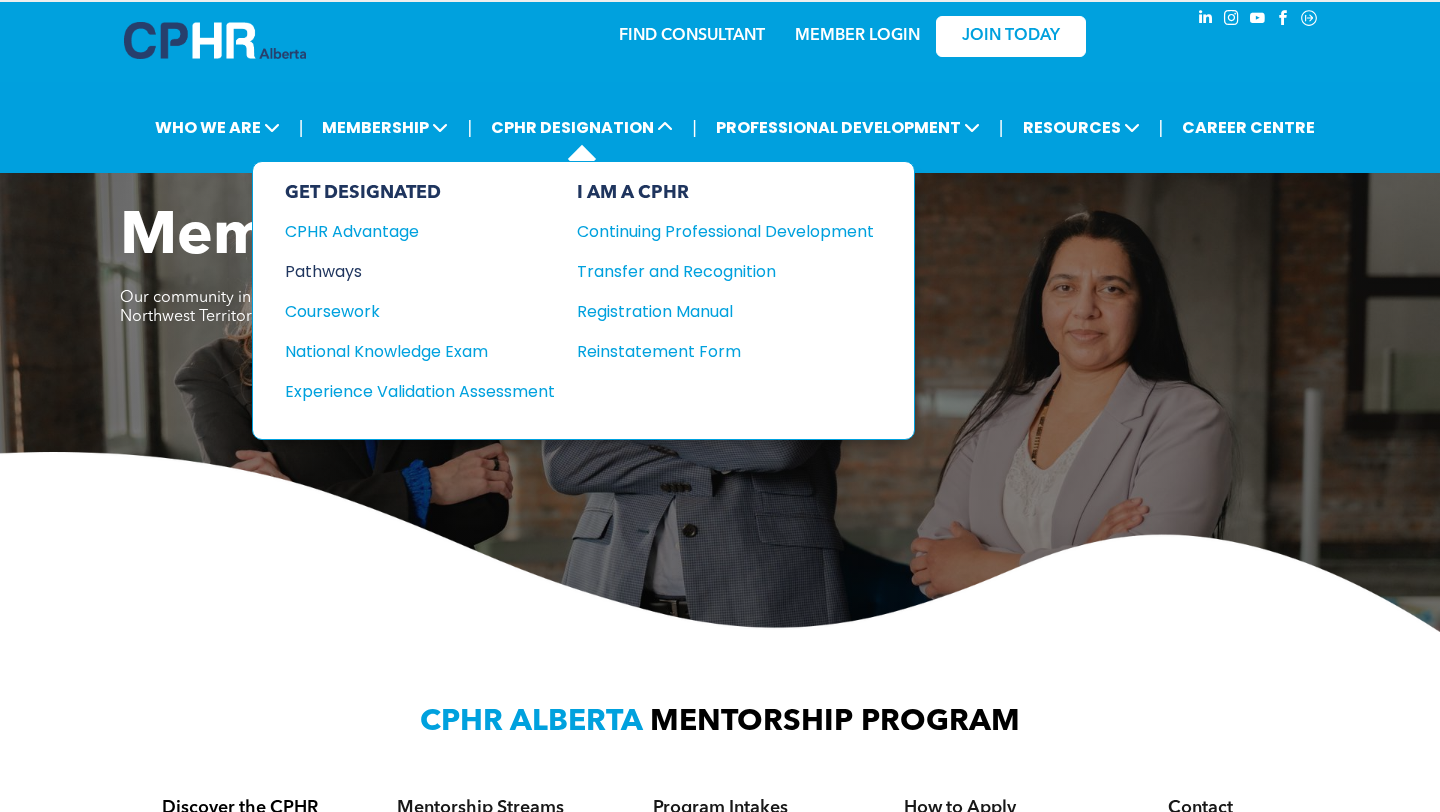 click on "Pathways" at bounding box center (406, 271) 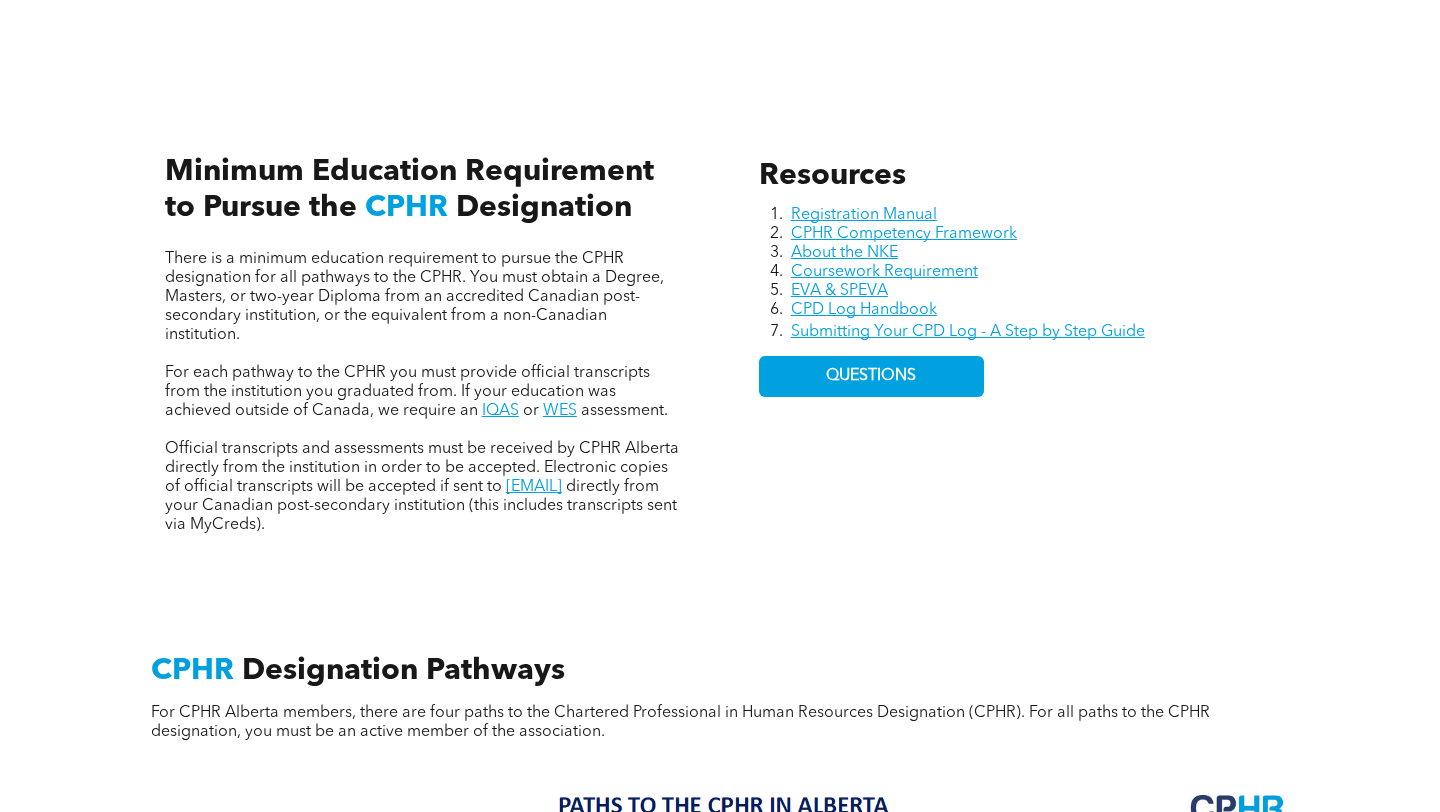 scroll, scrollTop: 812, scrollLeft: 0, axis: vertical 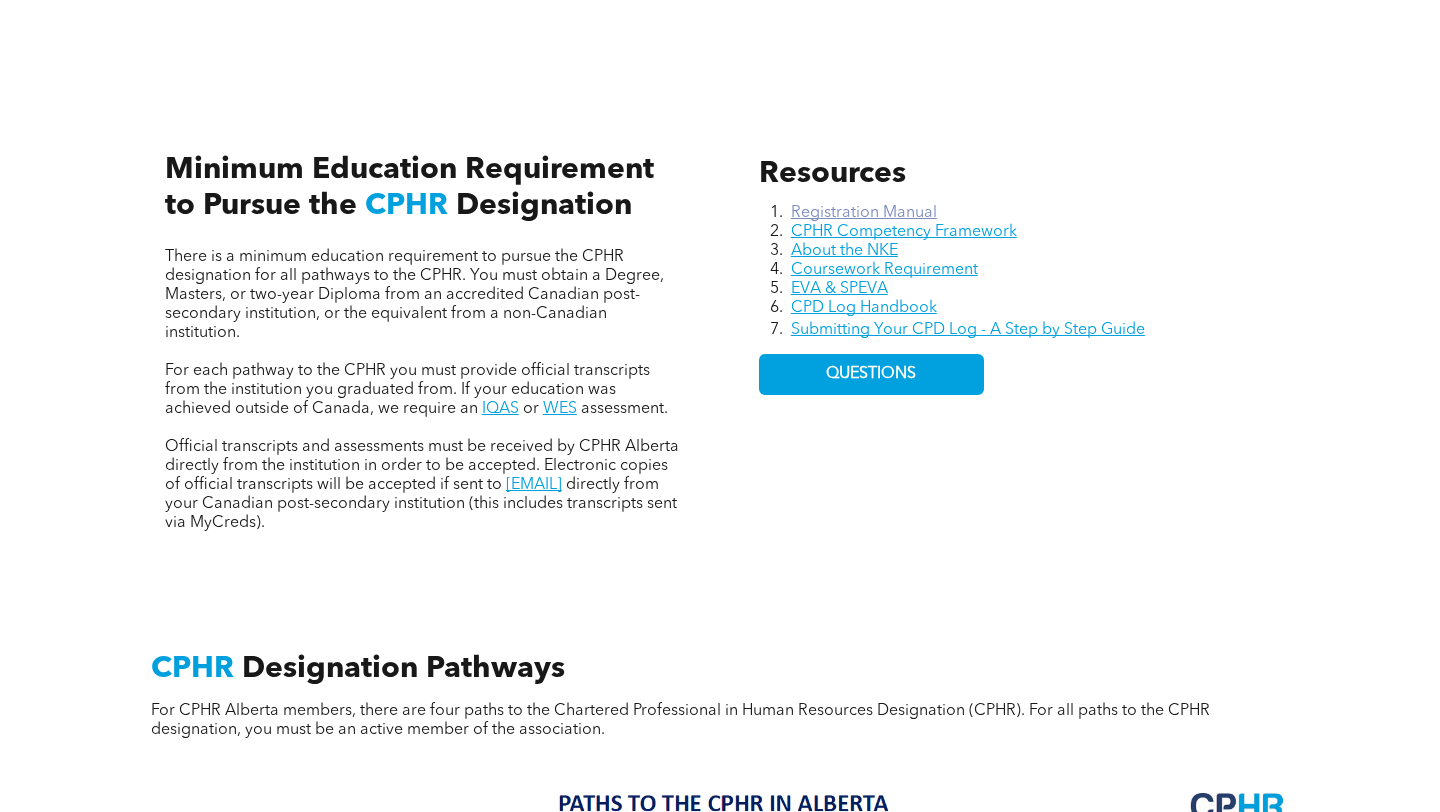 click on "Registration Manual" at bounding box center [864, 213] 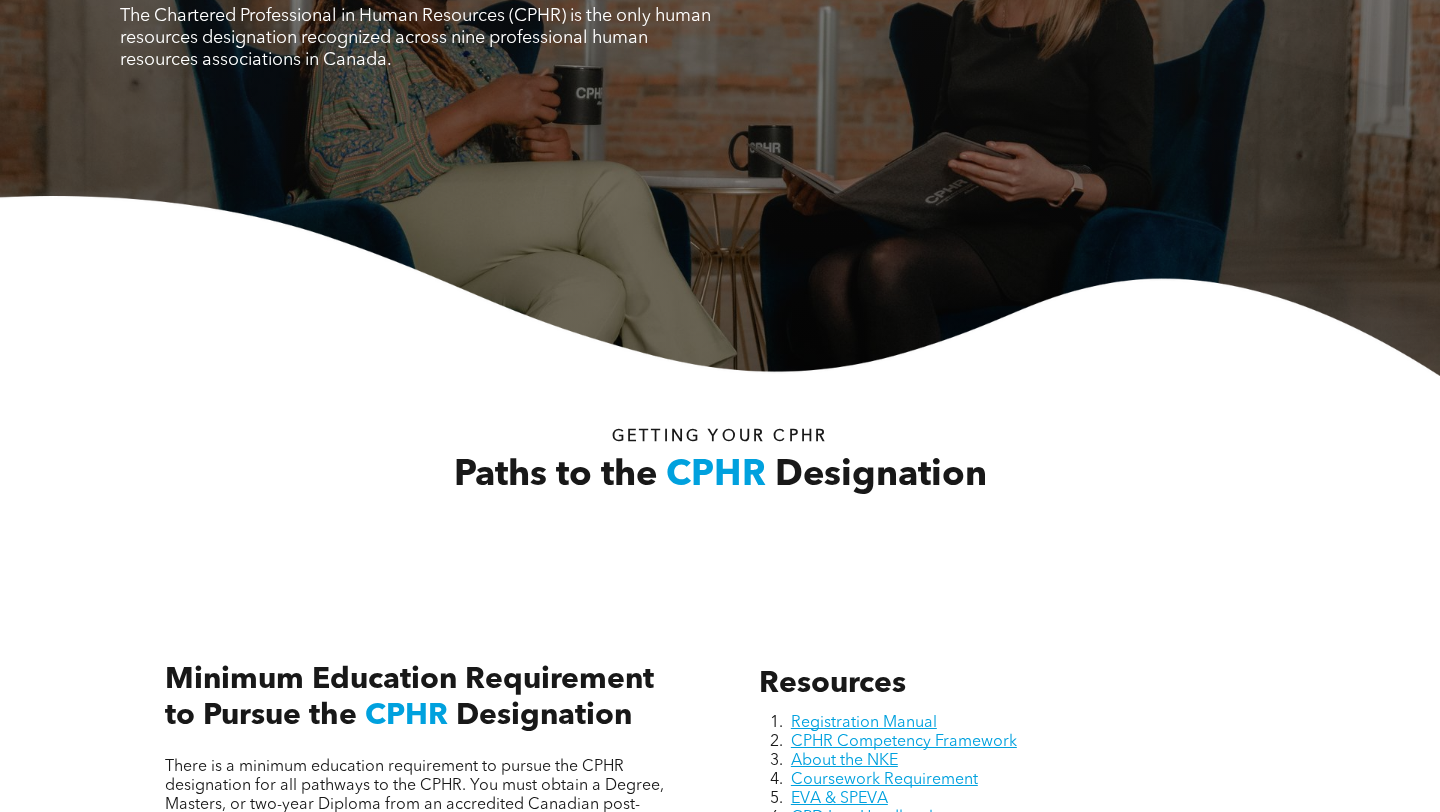 scroll, scrollTop: 0, scrollLeft: 0, axis: both 